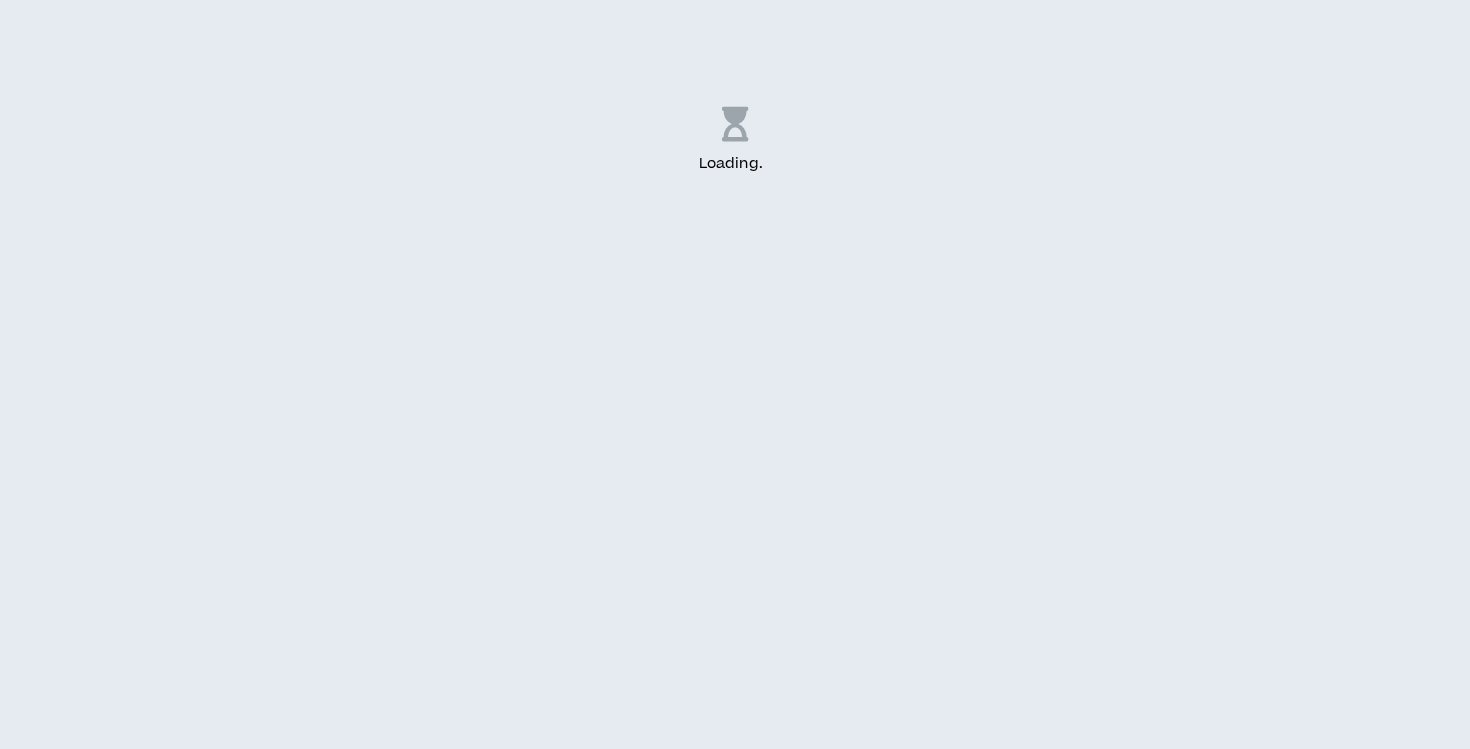 scroll, scrollTop: 0, scrollLeft: 0, axis: both 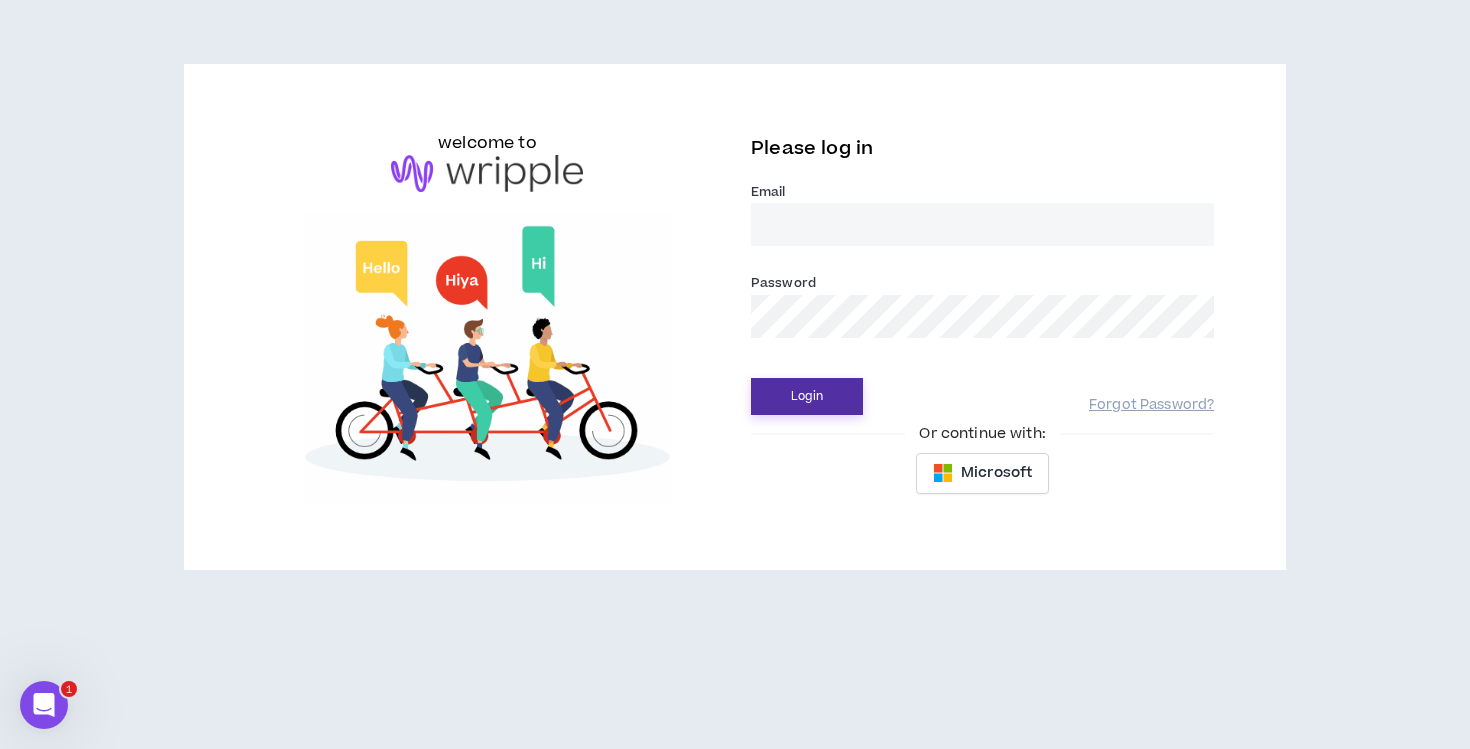 type on "[EMAIL_ADDRESS][DOMAIN_NAME]" 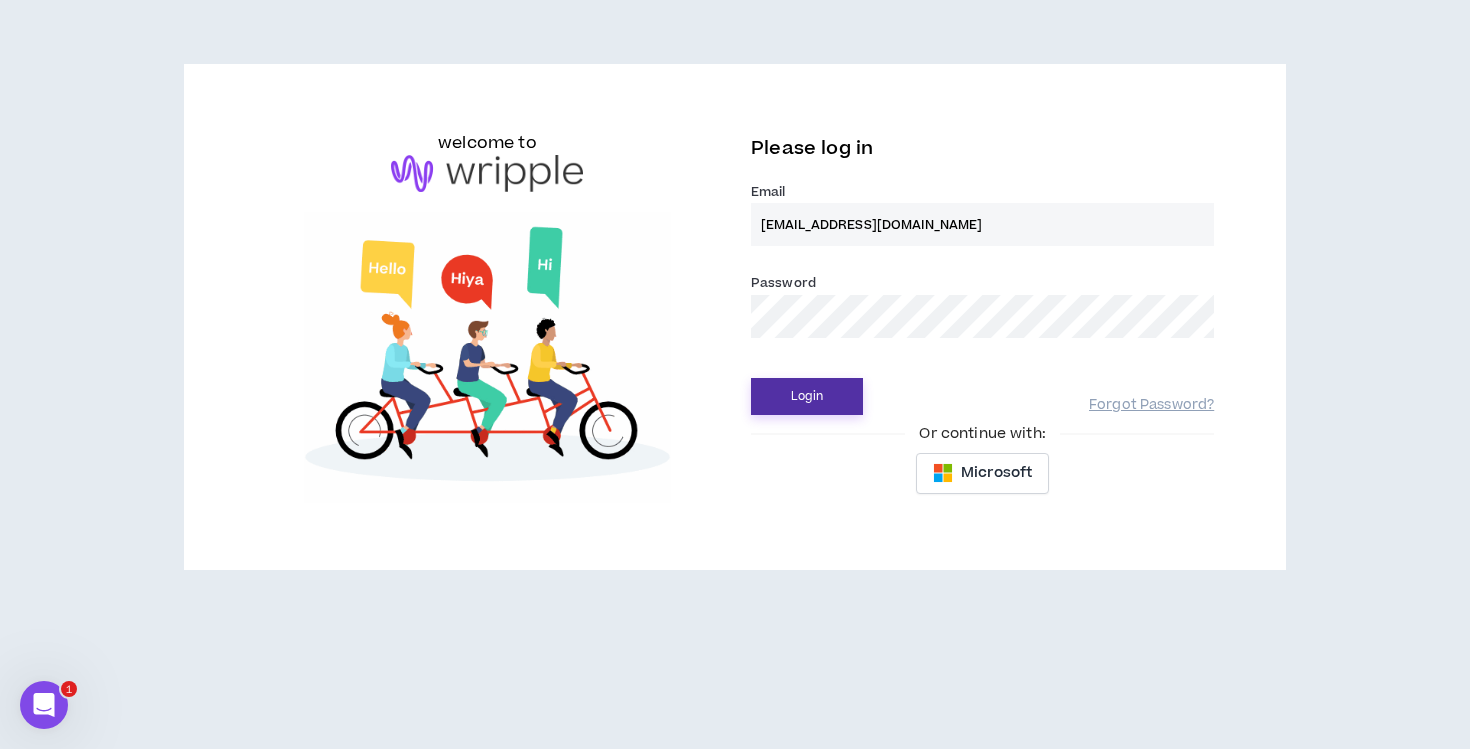 click on "Login" at bounding box center (807, 396) 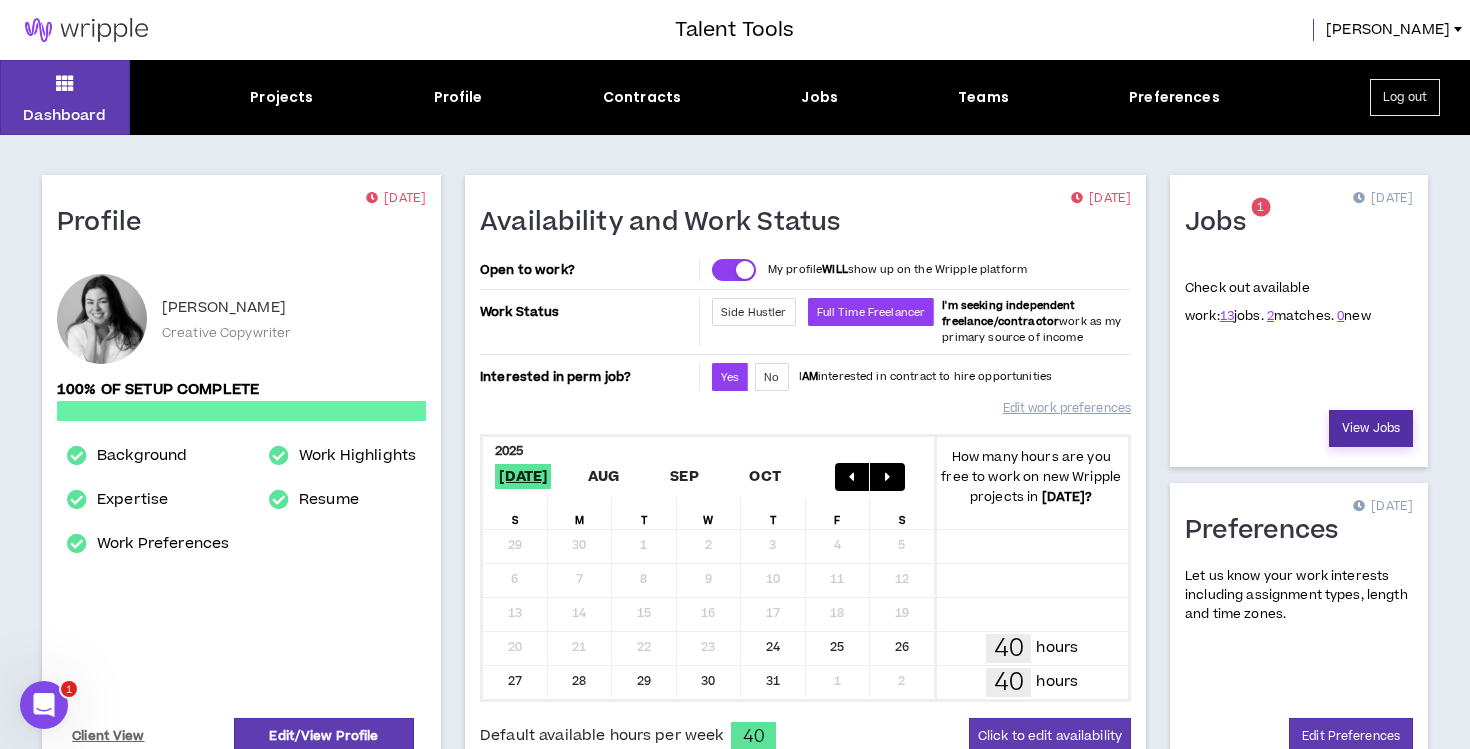 click on "View Jobs" at bounding box center [1371, 428] 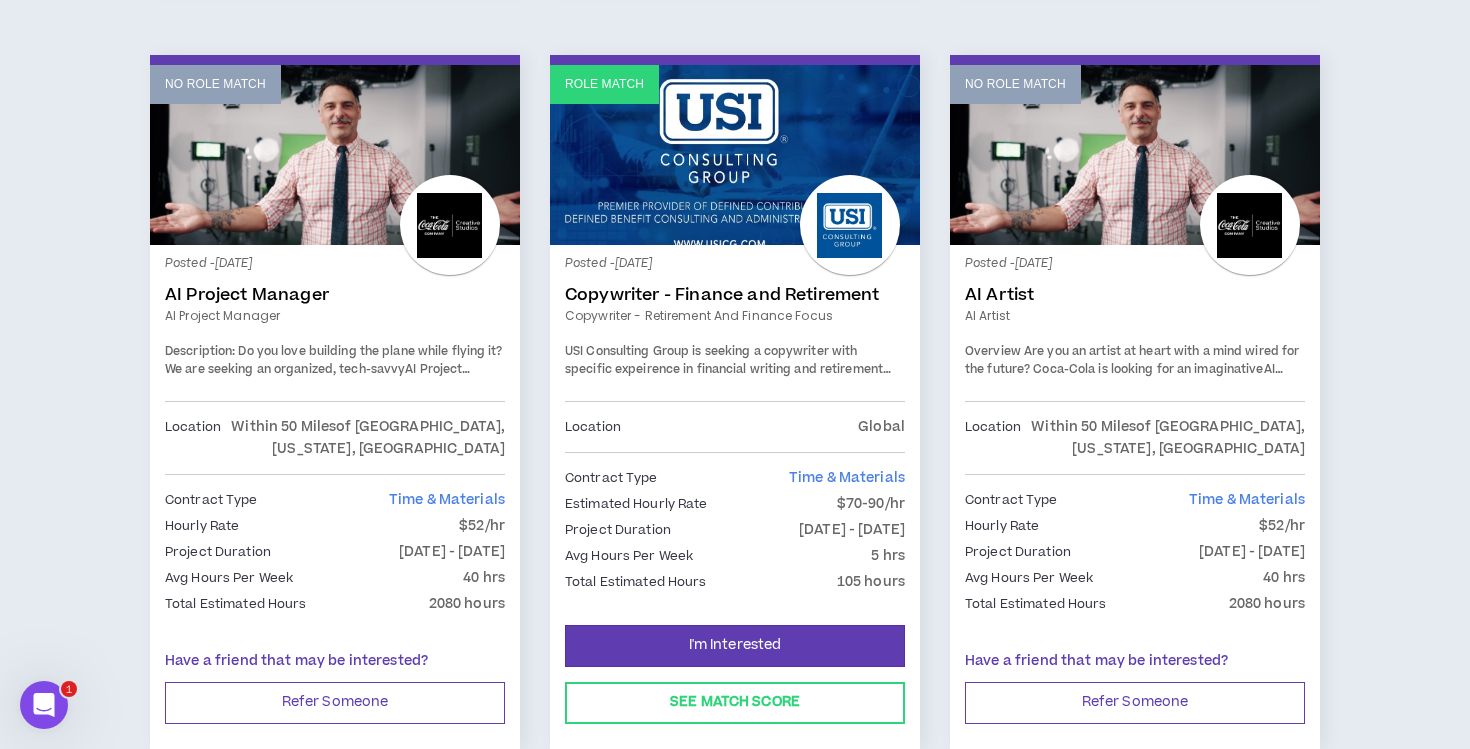 scroll, scrollTop: 2553, scrollLeft: 0, axis: vertical 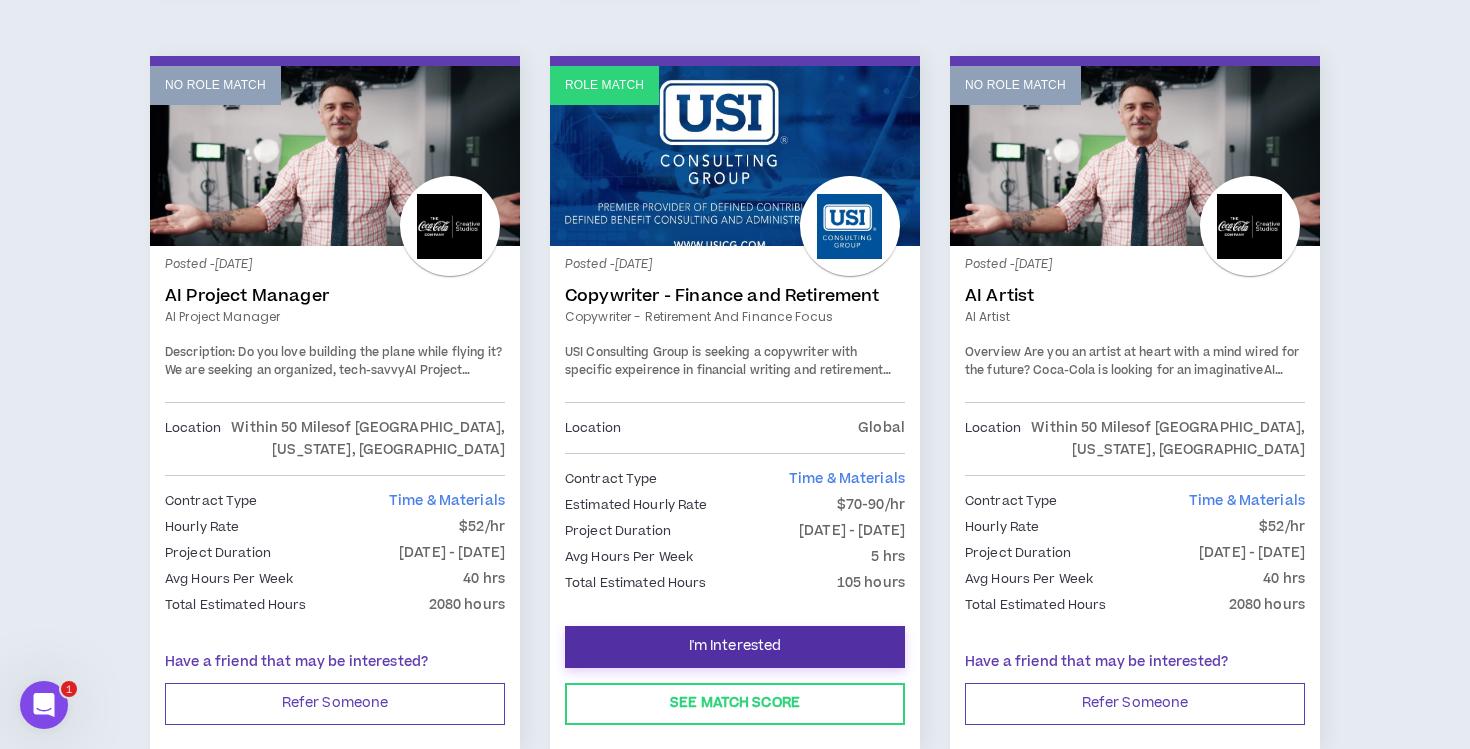 click on "I'm Interested" at bounding box center [735, 646] 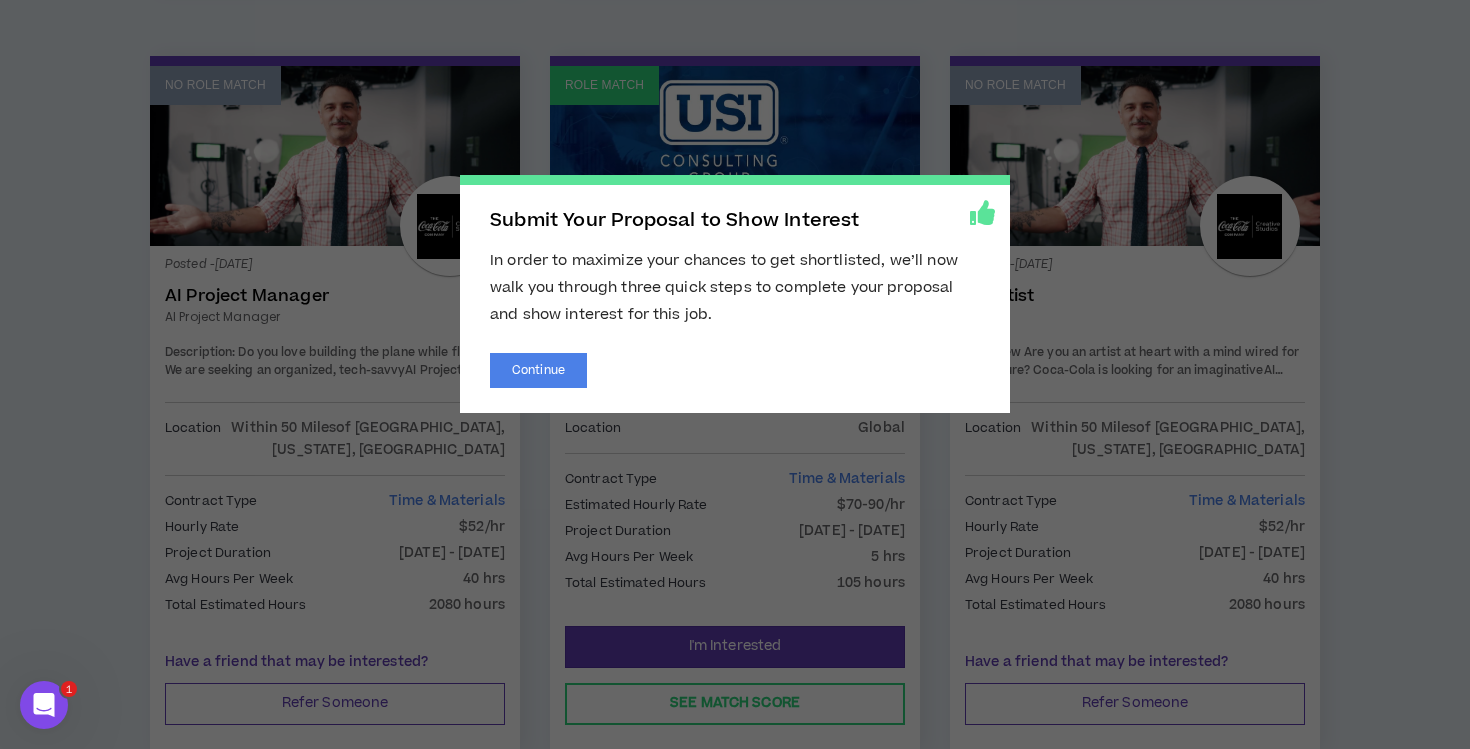 click on "Submit Your Proposal to Show Interest In order to maximize your chances to get shortlisted, we’ll now walk you through three quick steps to complete your proposal and show interest for this job. Continue" at bounding box center [735, 374] 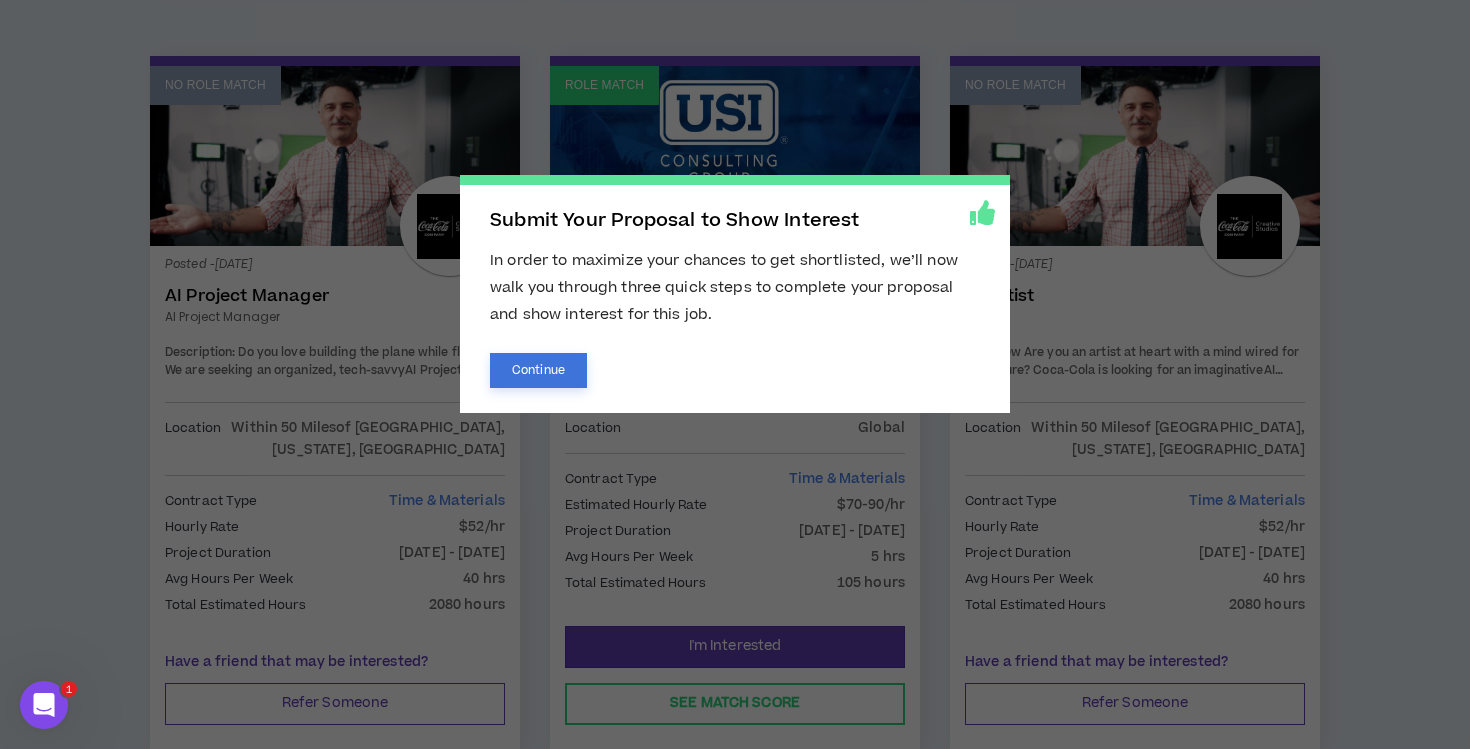 click on "Continue" at bounding box center [538, 370] 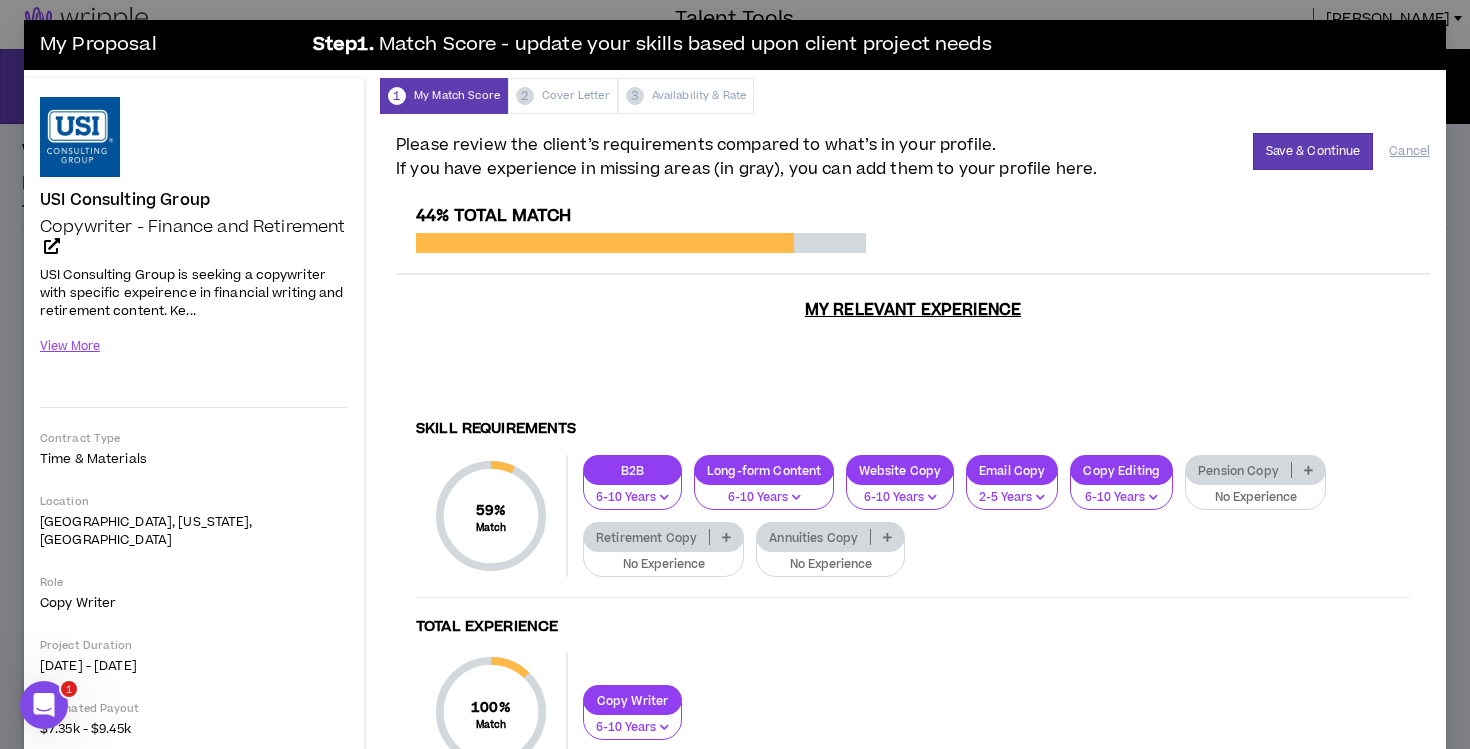 scroll, scrollTop: 0, scrollLeft: 0, axis: both 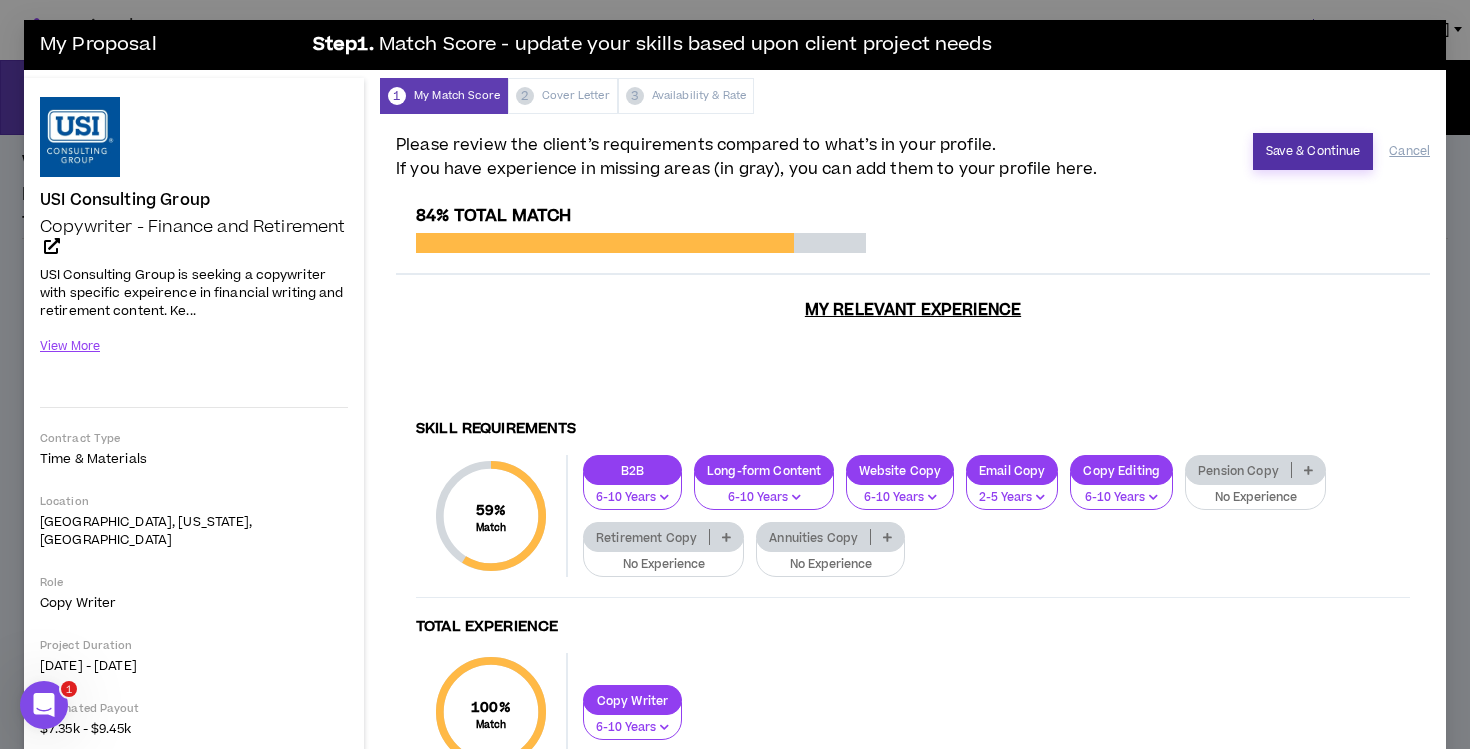 click on "Save & Continue" at bounding box center [1313, 151] 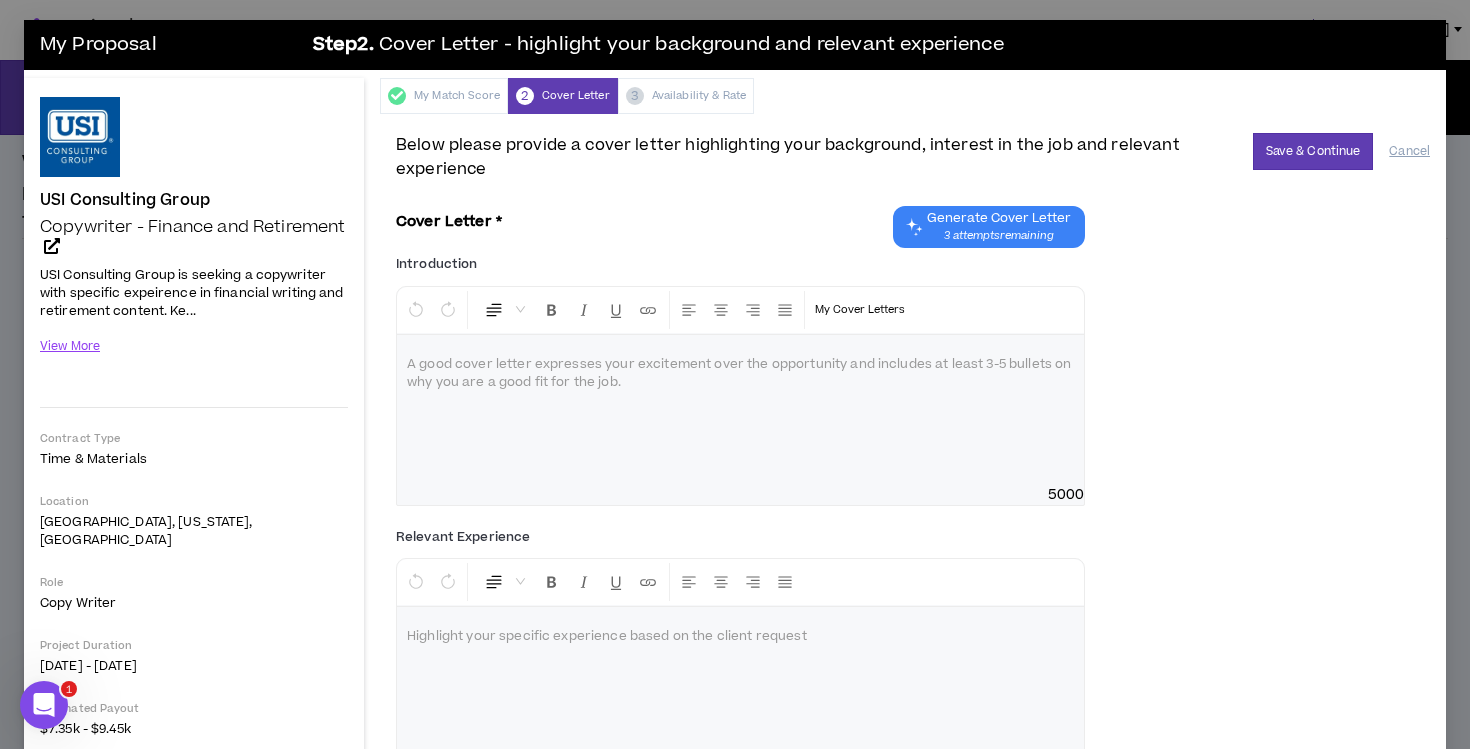 click at bounding box center [740, 410] 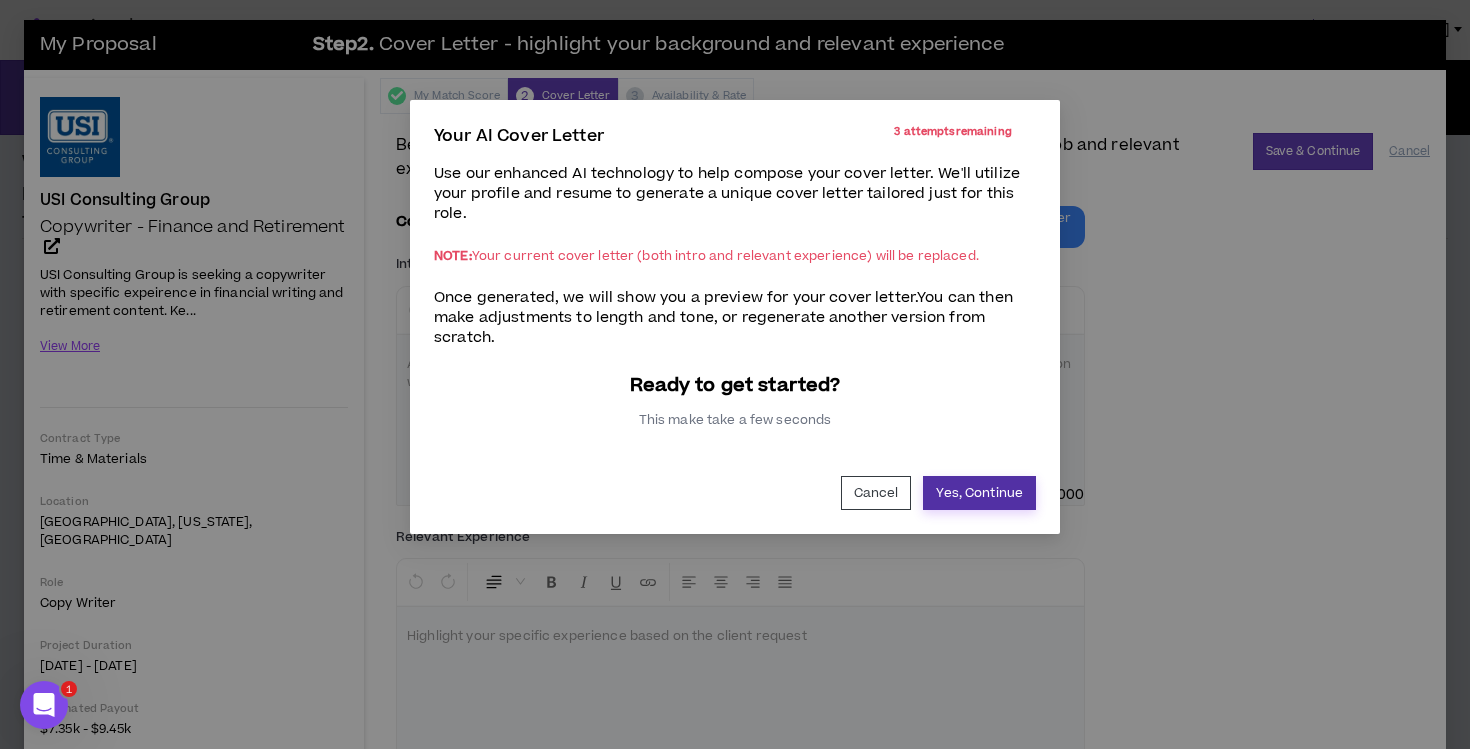 click on "Yes, Continue" at bounding box center (979, 493) 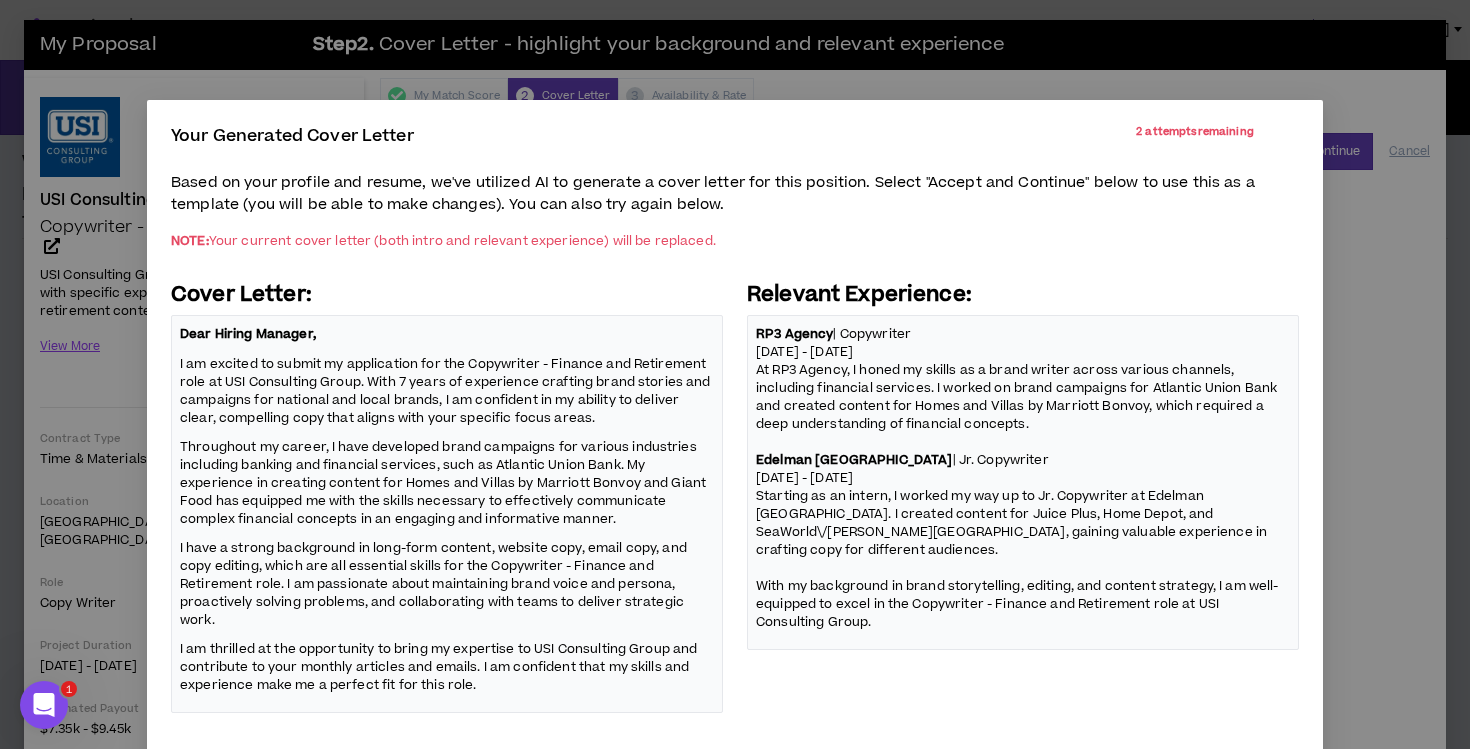 scroll, scrollTop: 93, scrollLeft: 0, axis: vertical 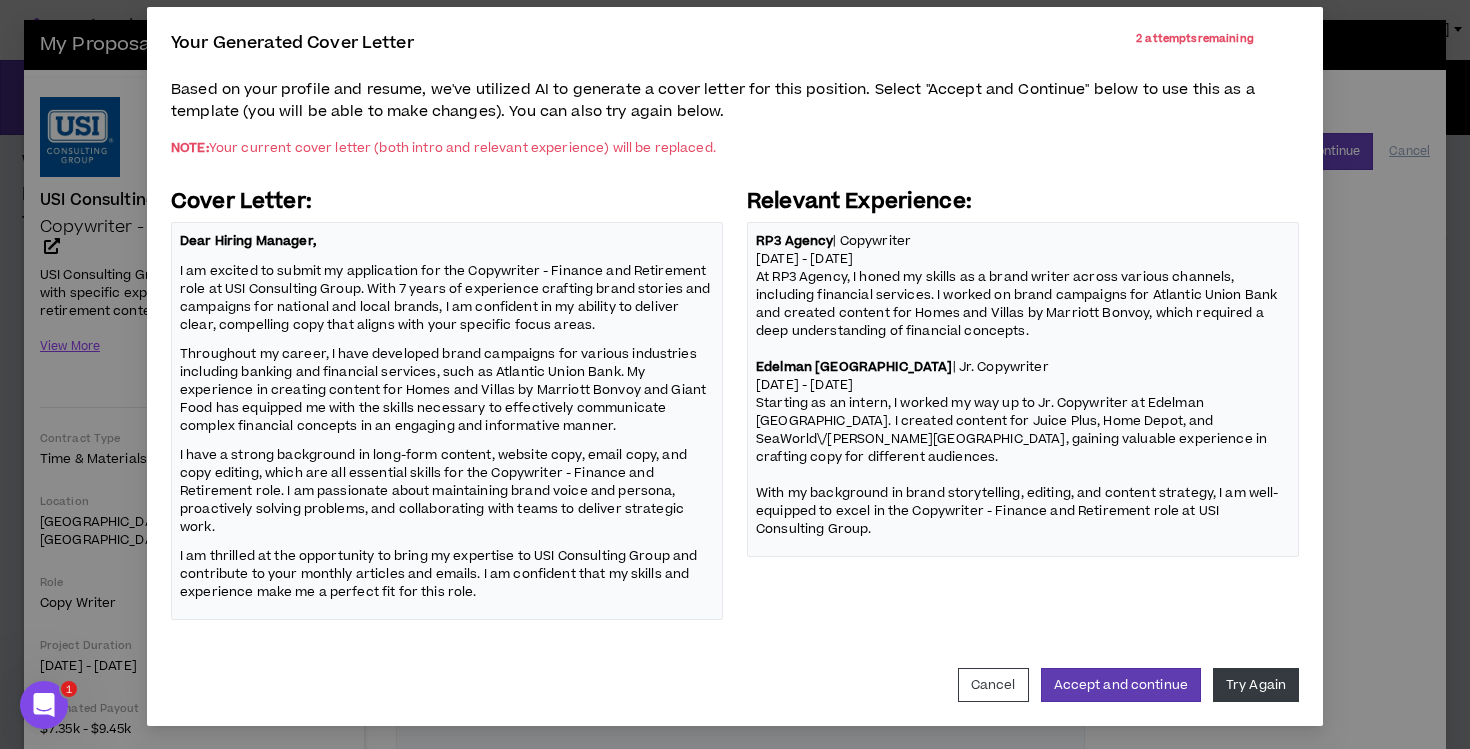 click on "RP3 Agency  | Copywriter [DATE] - [DATE] At RP3 Agency, I honed my skills as a brand writer across various channels, including financial services. I worked on brand campaigns for Atlantic Union Bank and created content for Homes and Villas by Marriott Bonvoy, which required a deep understanding of financial concepts. Edelman Atlanta  | [PERSON_NAME] Copywriter [DATE] - [DATE] Starting as an intern, I worked my way up to Jr. Copywriter at Edelman [GEOGRAPHIC_DATA]. I created content for Juice Plus, Home Depot, and SeaWorld\/[PERSON_NAME][GEOGRAPHIC_DATA], gaining valuable experience in crafting copy for different audiences. With my background in brand storytelling, editing, and content strategy, I am well-equipped to excel in the Copywriter - Finance and Retirement role at USI Consulting Group." at bounding box center [1023, 385] 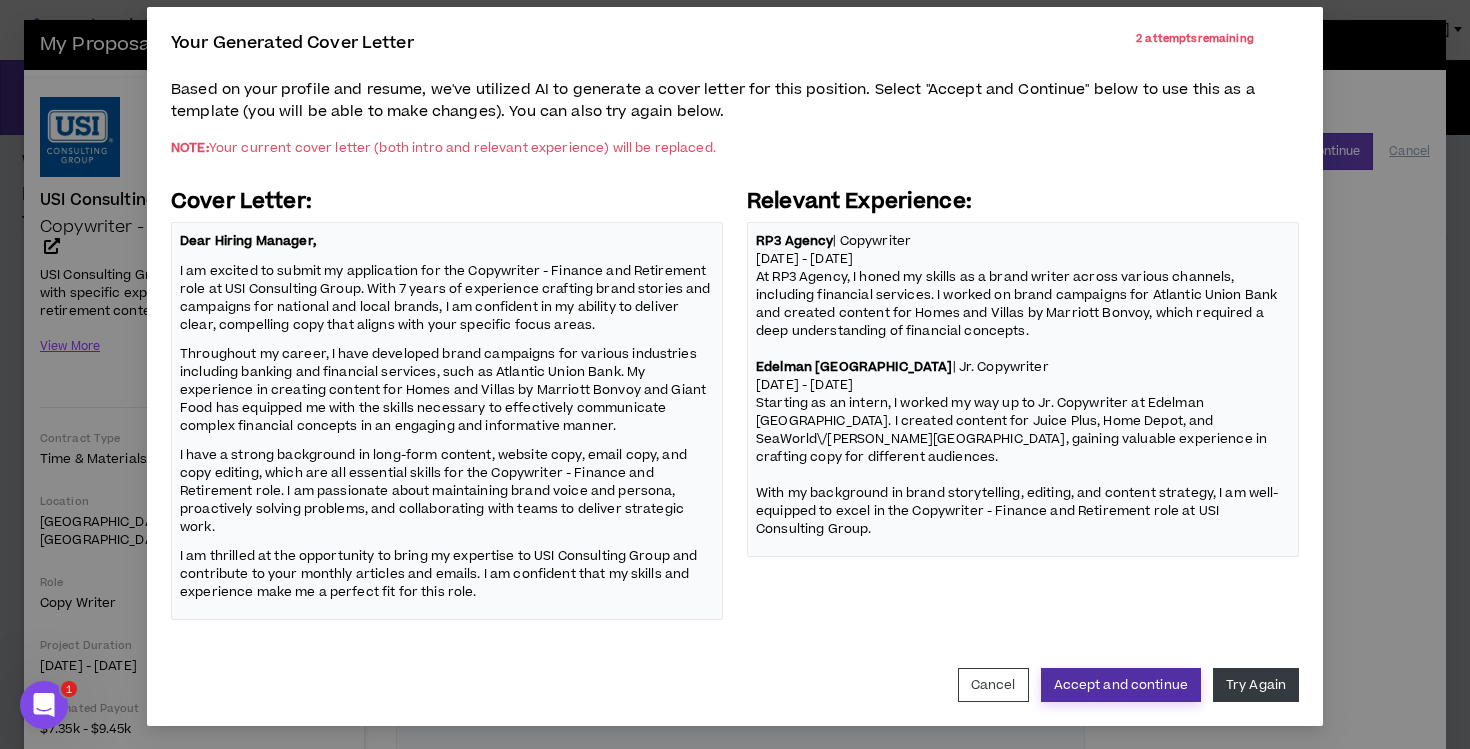 click on "Accept and continue" at bounding box center [1121, 685] 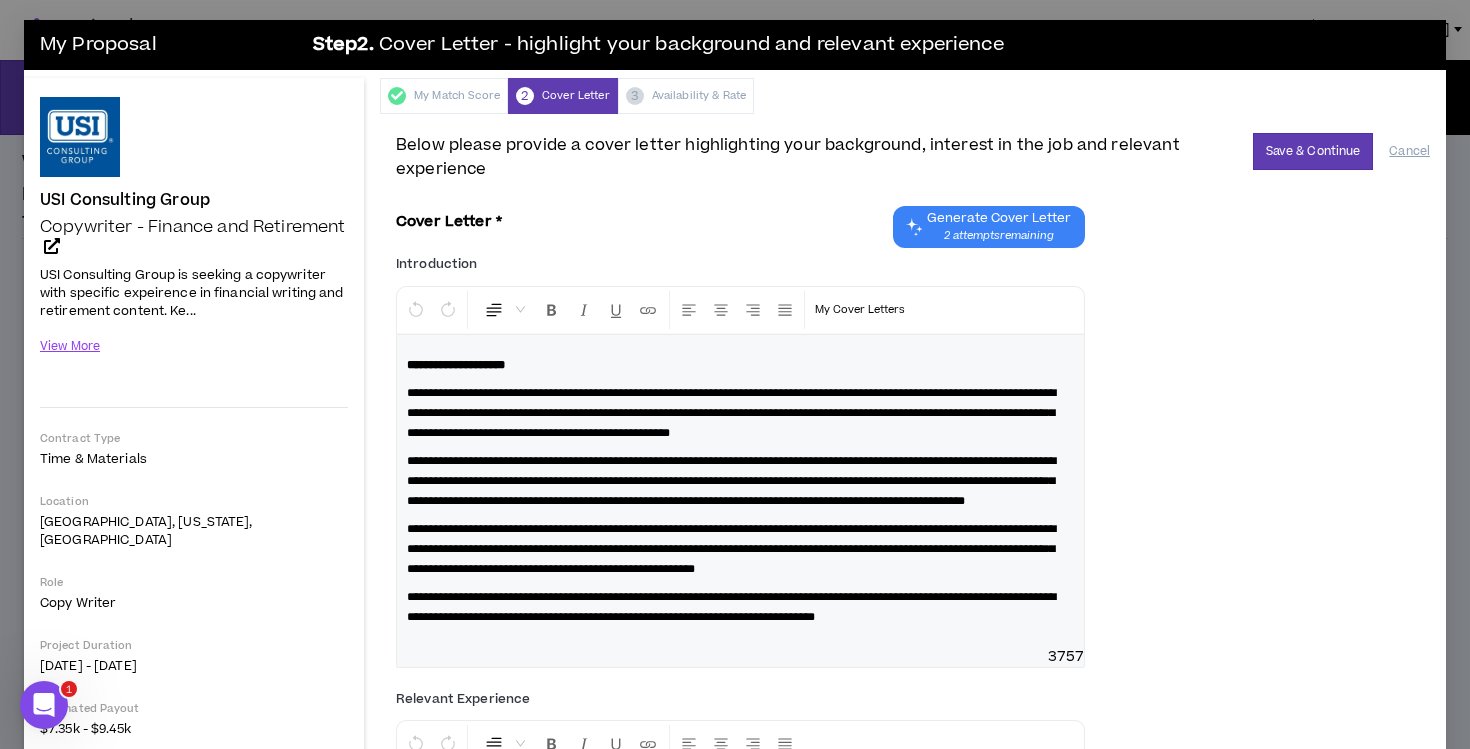 scroll, scrollTop: 378, scrollLeft: 0, axis: vertical 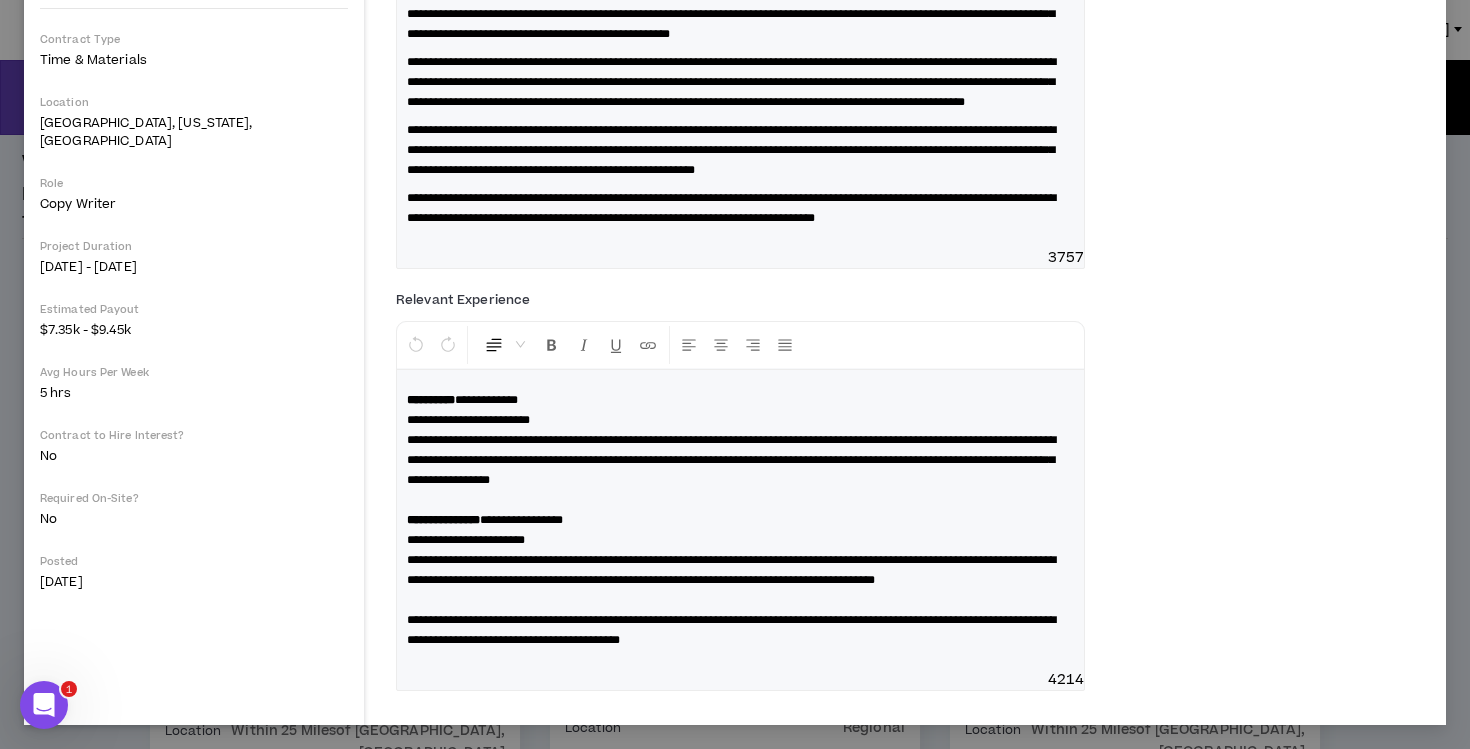 click on "**********" at bounding box center [740, 520] 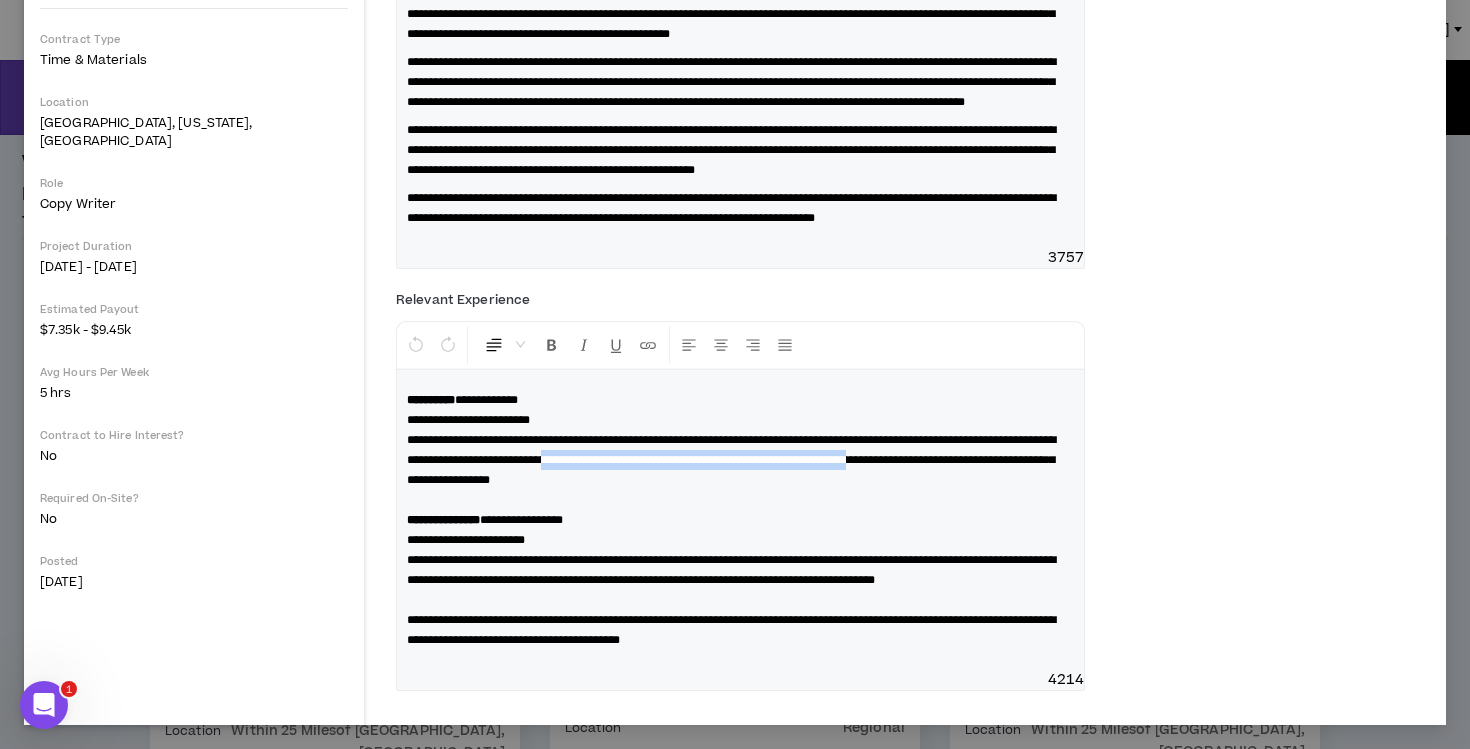 drag, startPoint x: 512, startPoint y: 503, endPoint x: 737, endPoint y: 484, distance: 225.8008 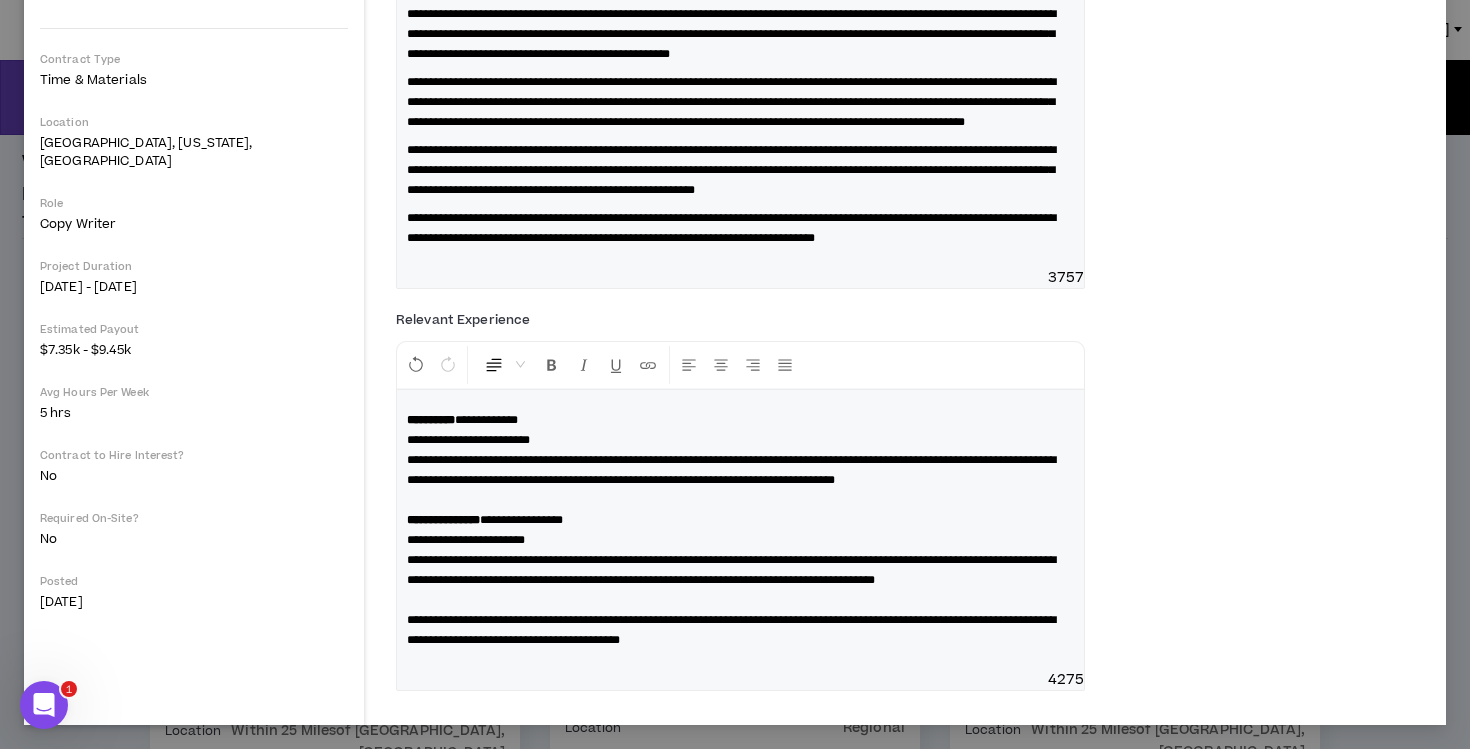type 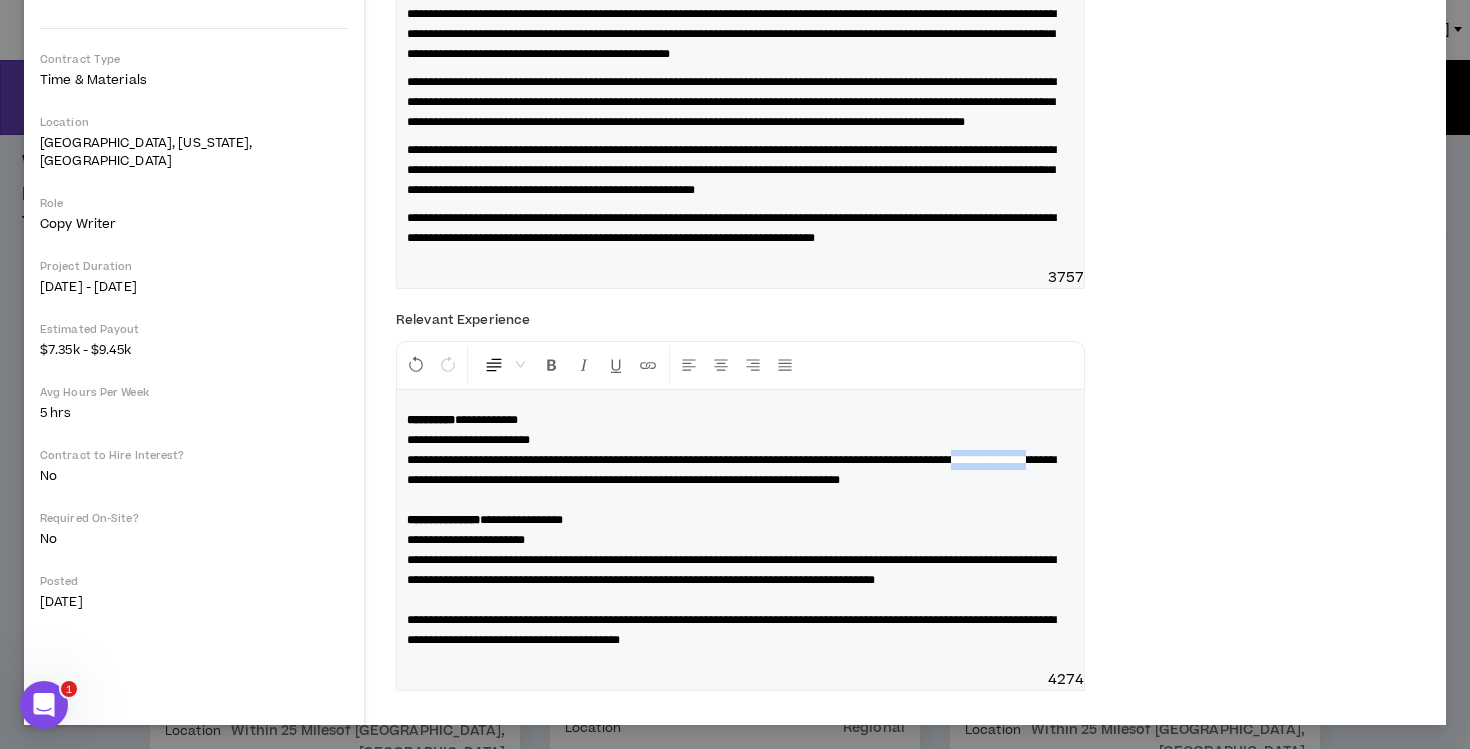 drag, startPoint x: 517, startPoint y: 482, endPoint x: 415, endPoint y: 483, distance: 102.0049 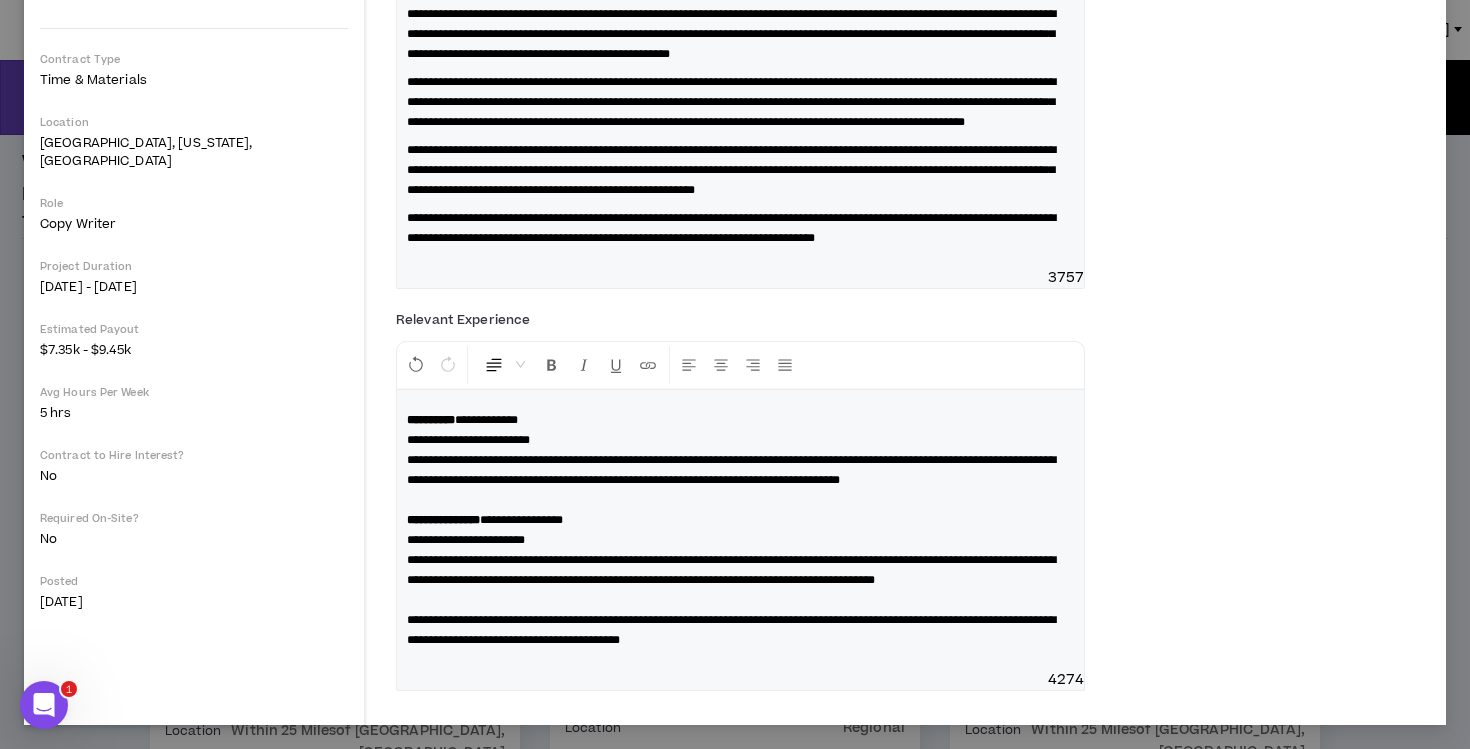 click on "**********" at bounding box center [731, 470] 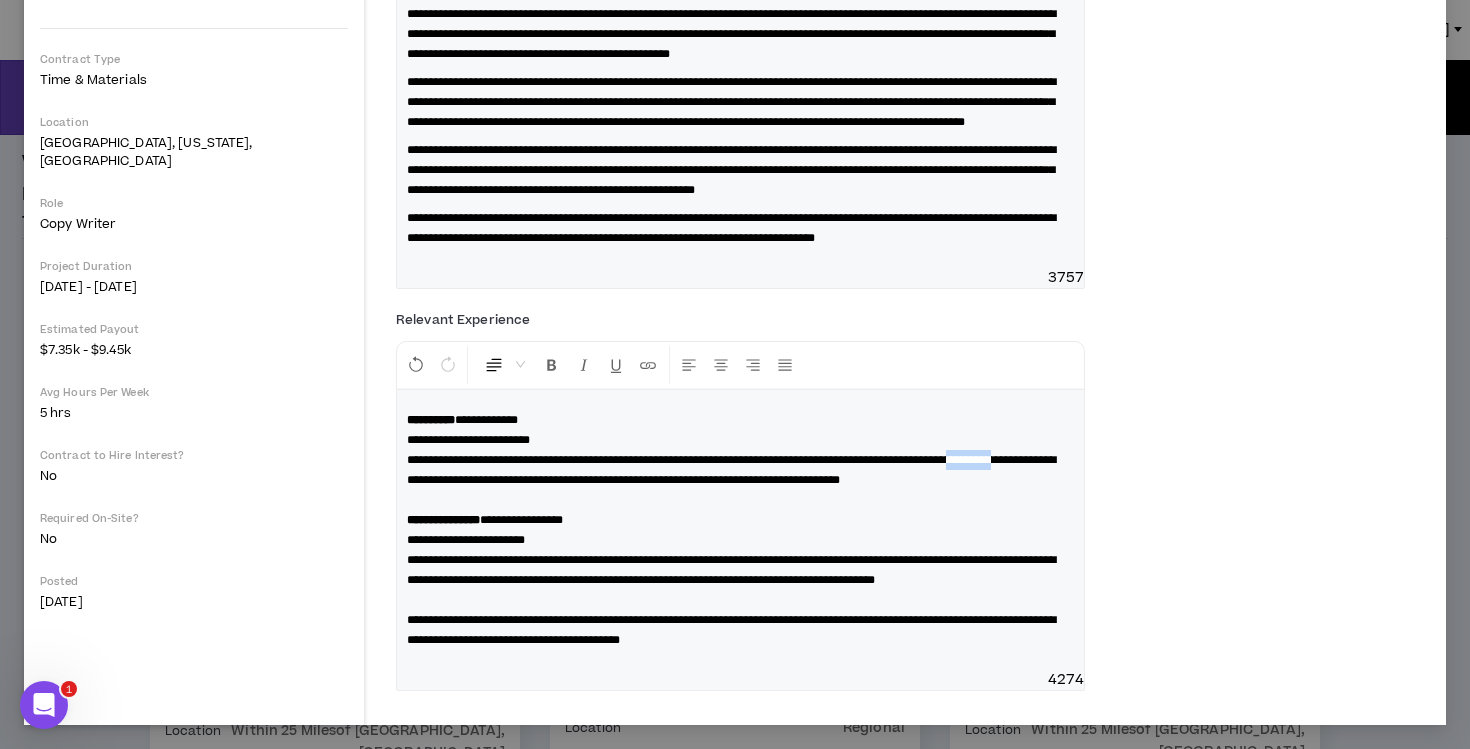 drag, startPoint x: 472, startPoint y: 487, endPoint x: 383, endPoint y: 487, distance: 89 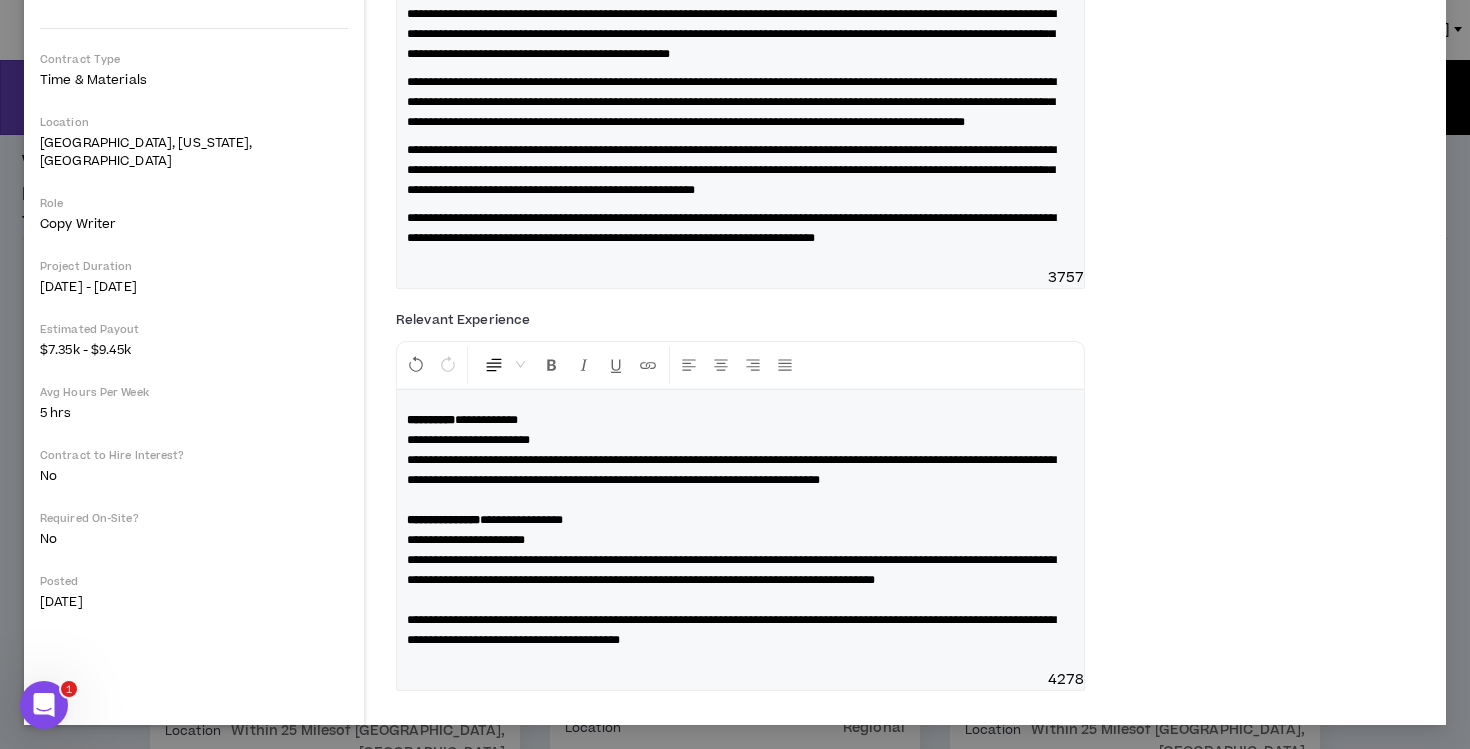 click on "**********" at bounding box center (740, 530) 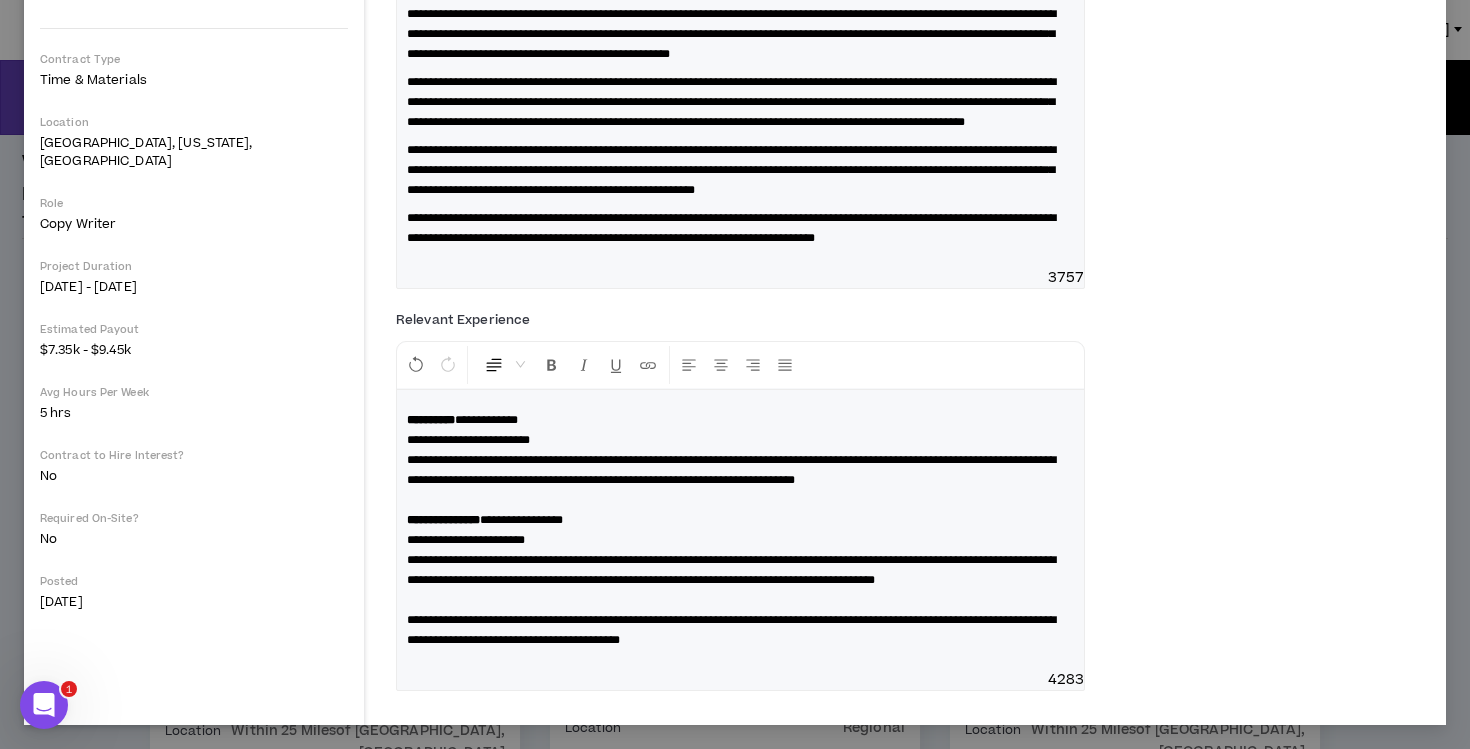 click on "**********" at bounding box center [740, 530] 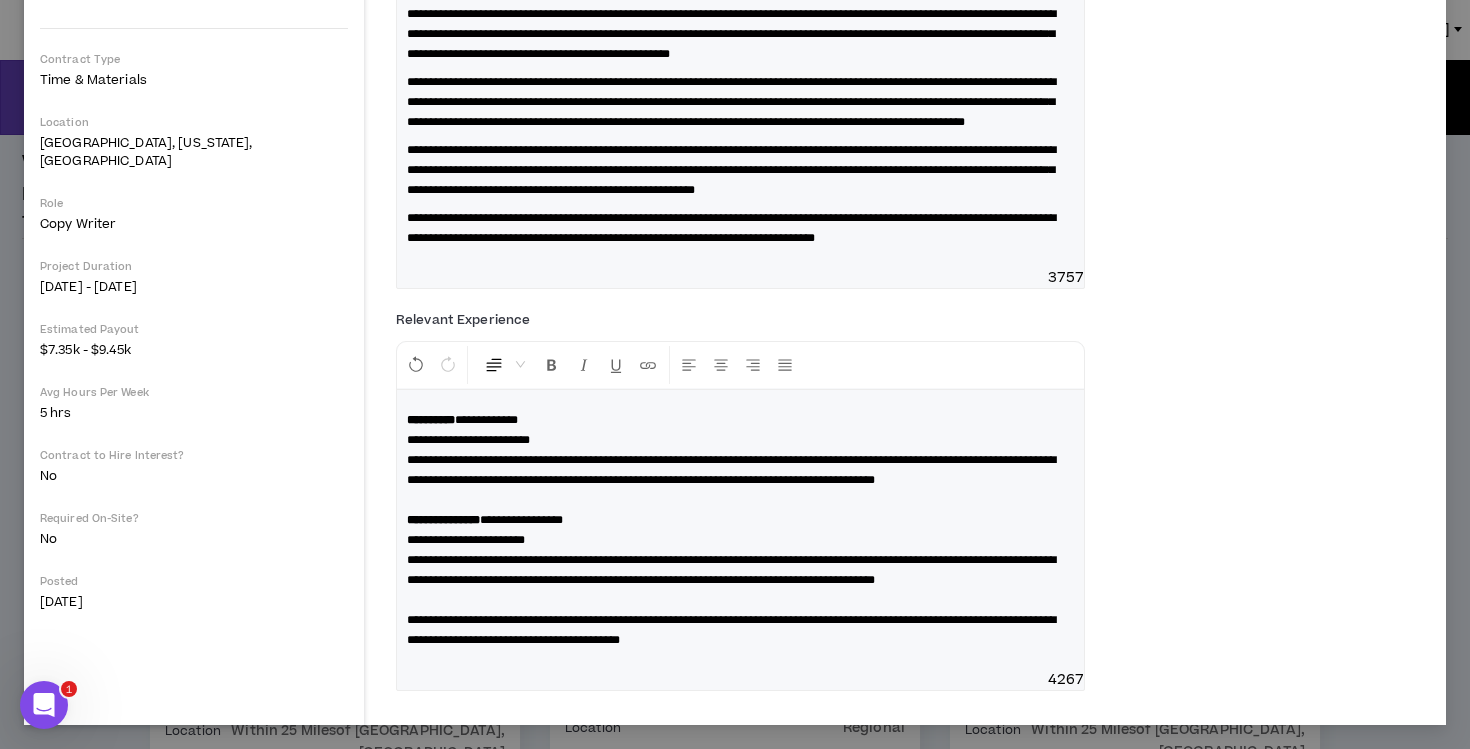 click on "**********" at bounding box center (731, 470) 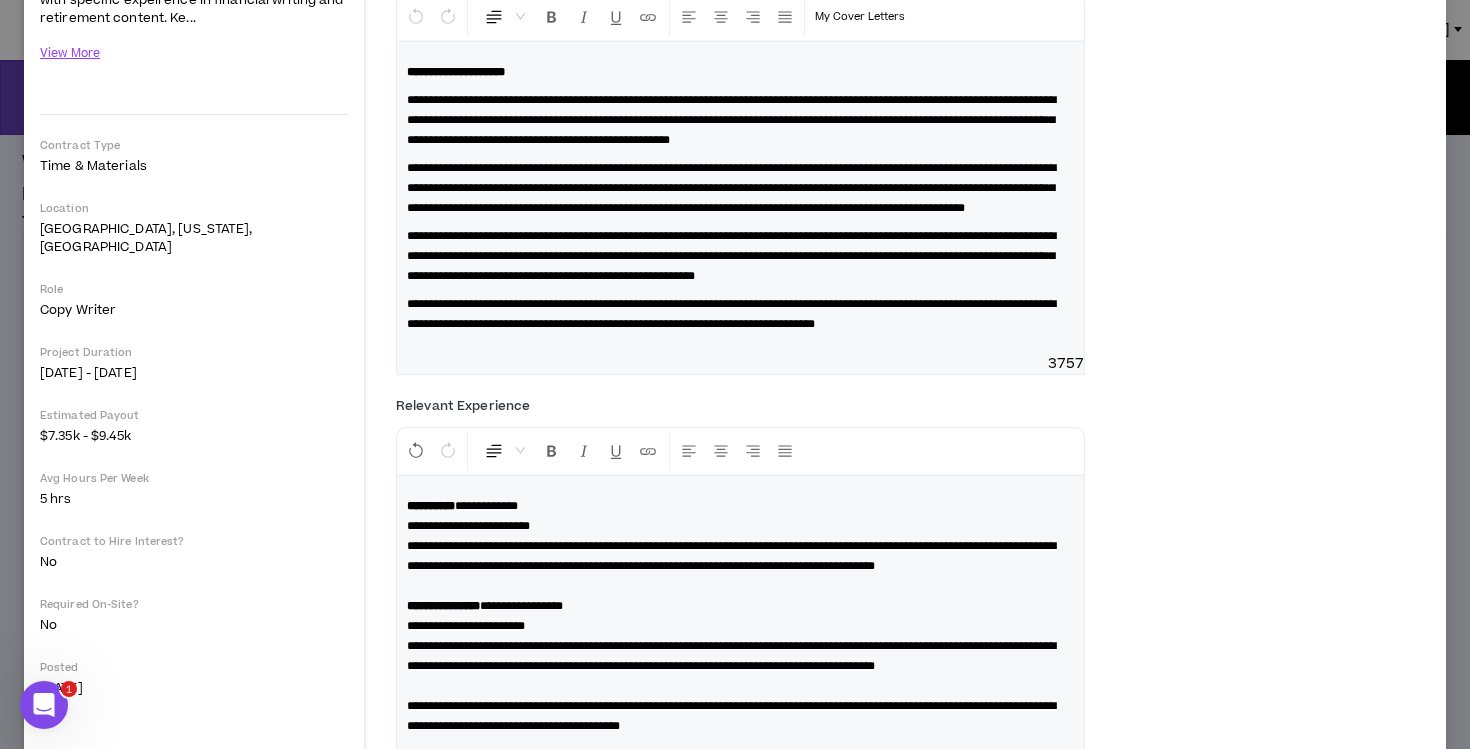 scroll, scrollTop: 292, scrollLeft: 0, axis: vertical 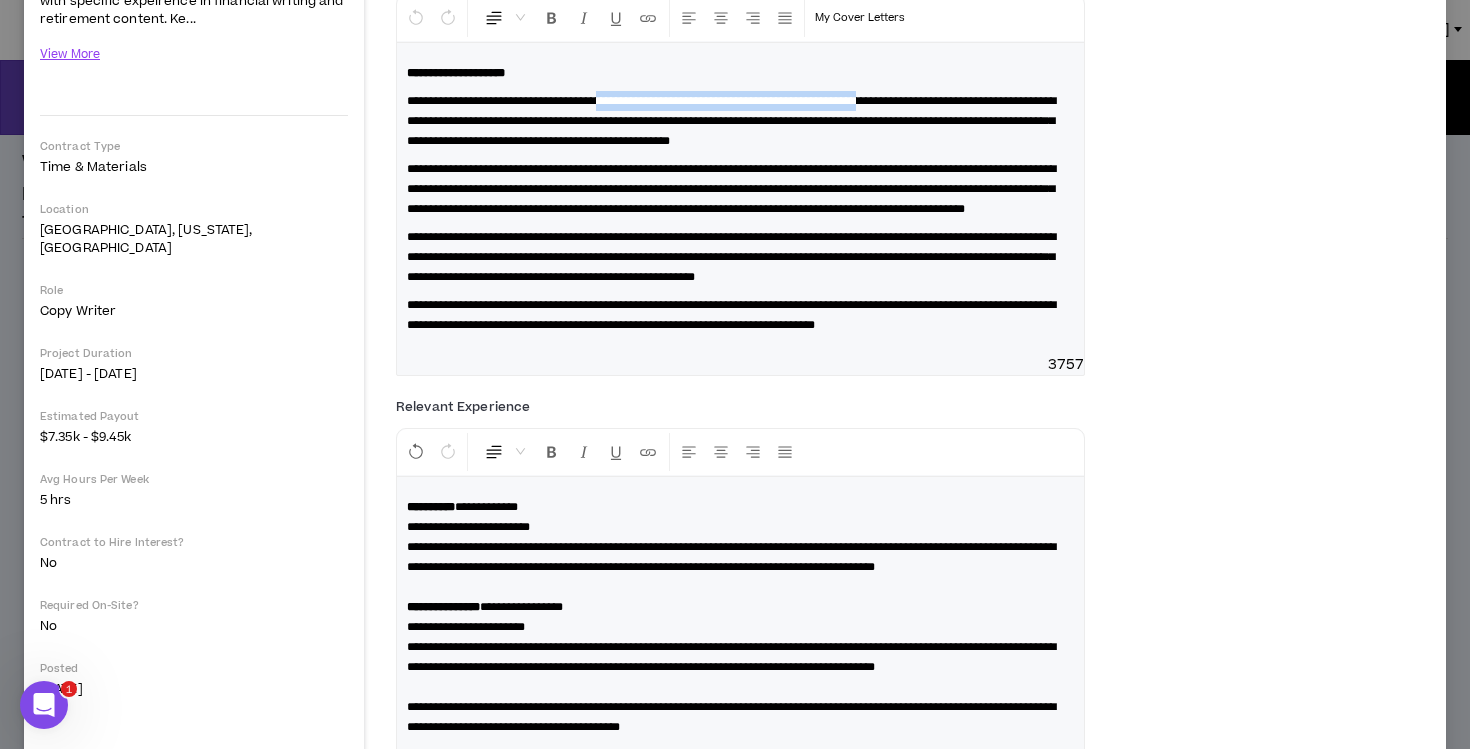 drag, startPoint x: 977, startPoint y: 98, endPoint x: 648, endPoint y: 100, distance: 329.00607 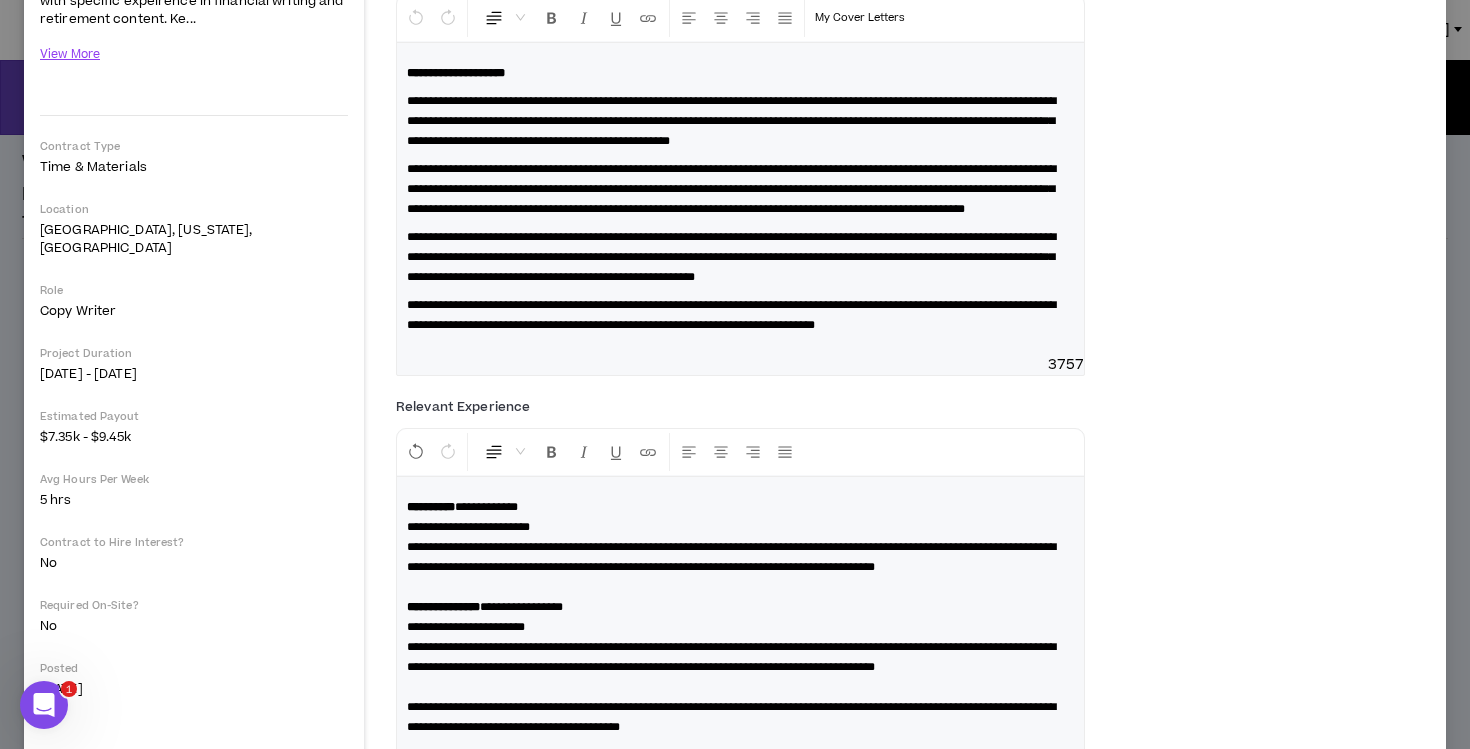 type 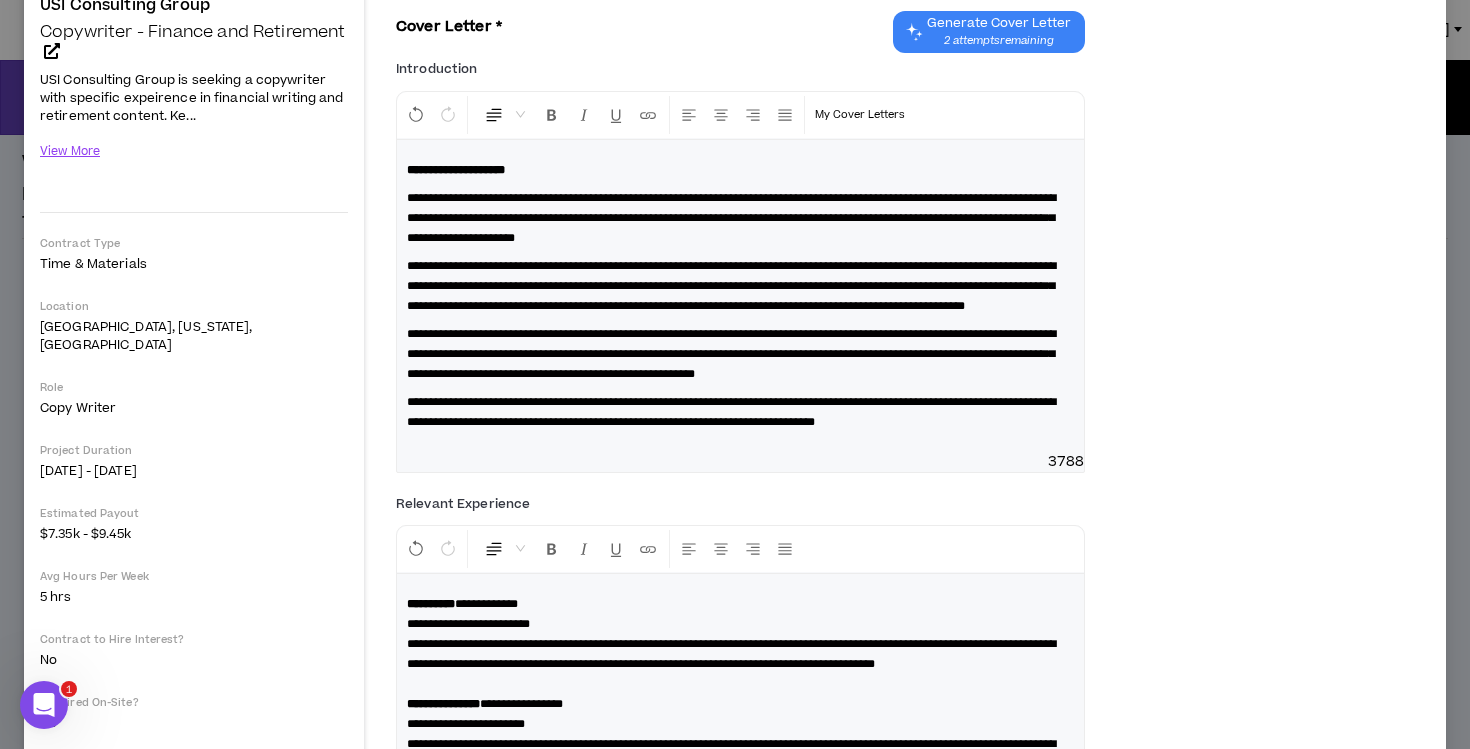 scroll, scrollTop: 194, scrollLeft: 0, axis: vertical 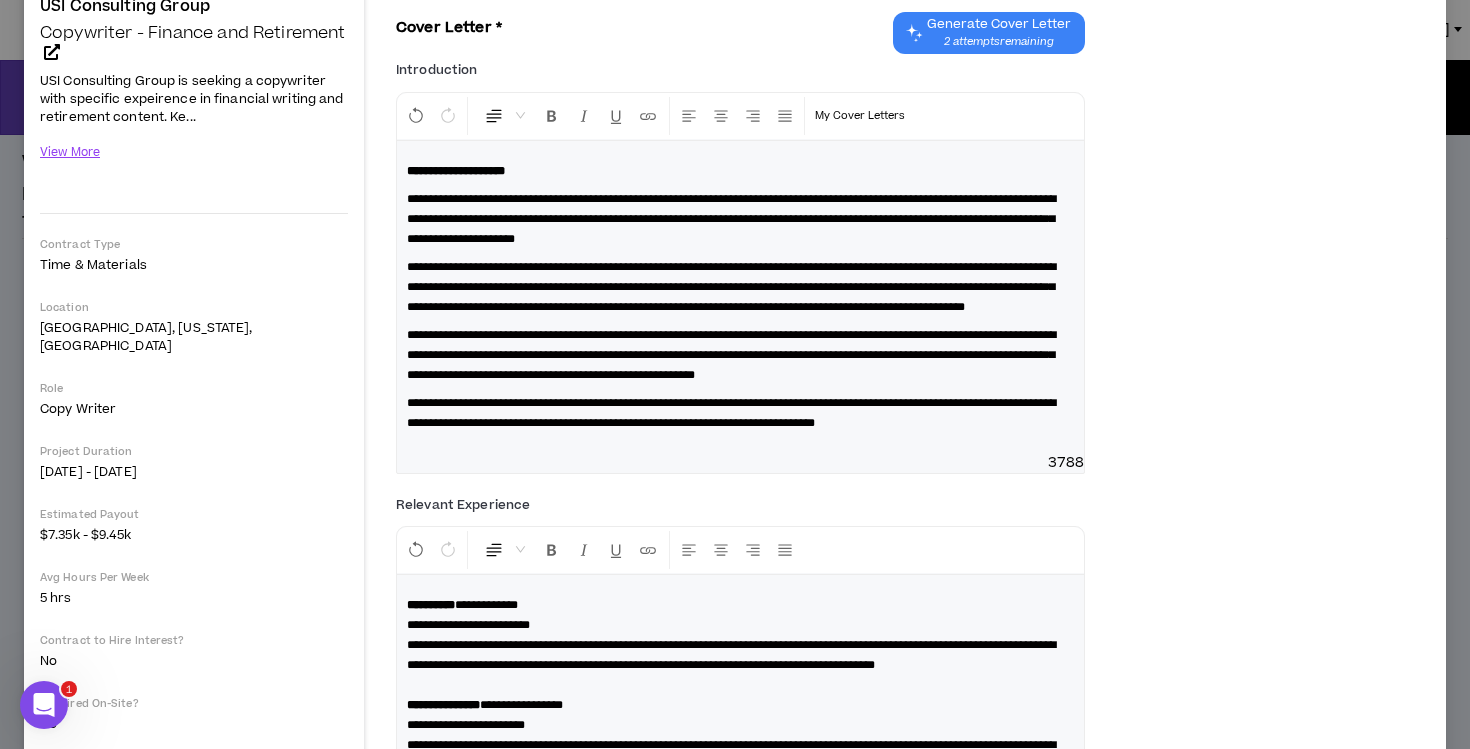 click on "**********" at bounding box center [740, 219] 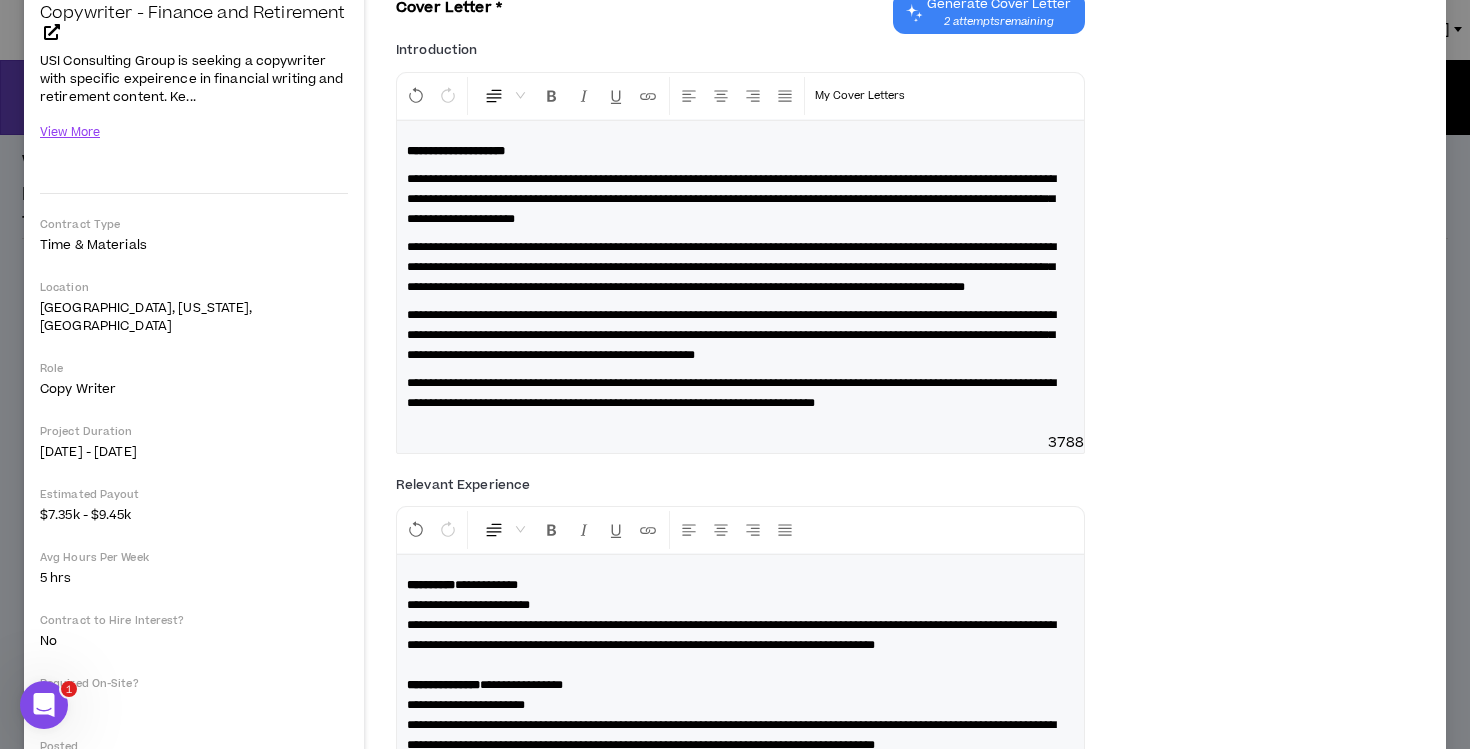 scroll, scrollTop: 222, scrollLeft: 0, axis: vertical 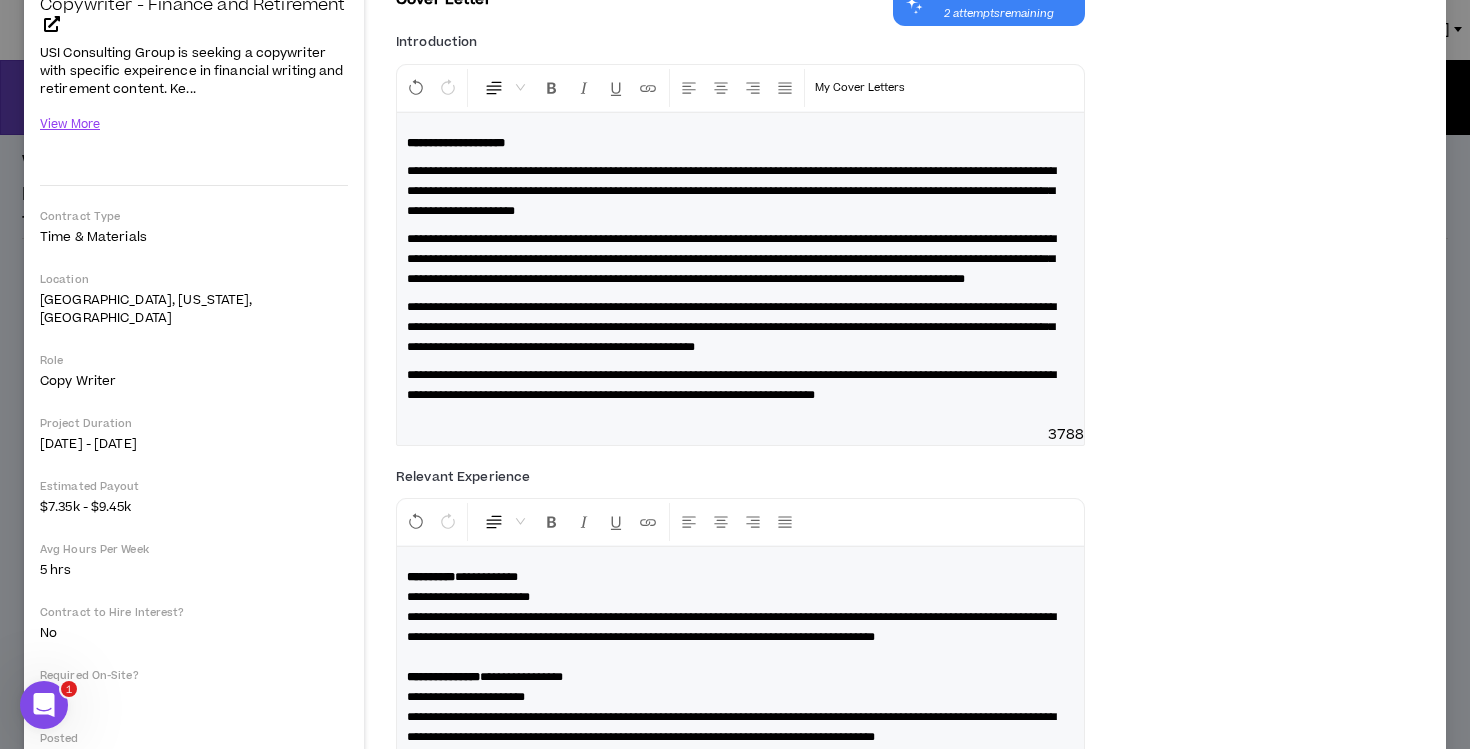 click on "**********" at bounding box center (731, 259) 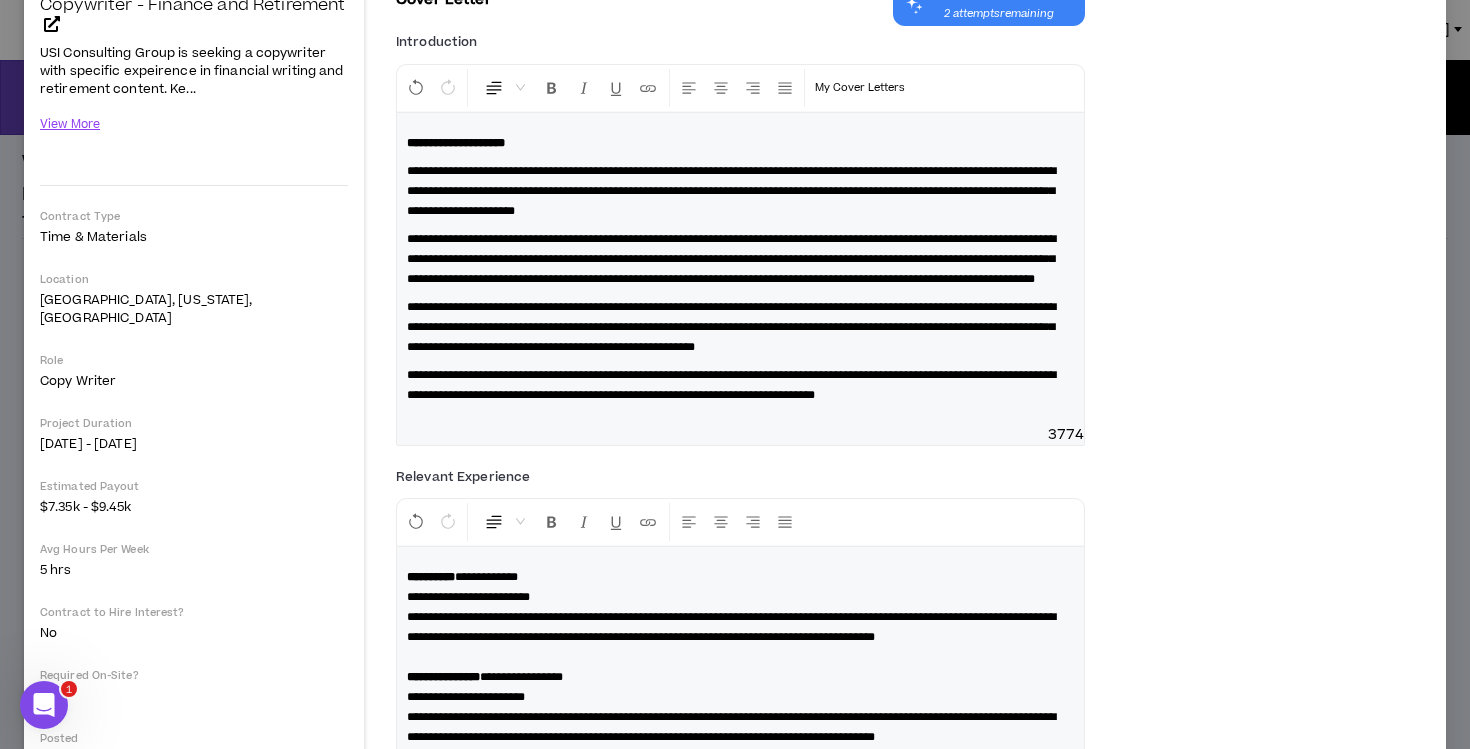 click on "**********" at bounding box center [731, 259] 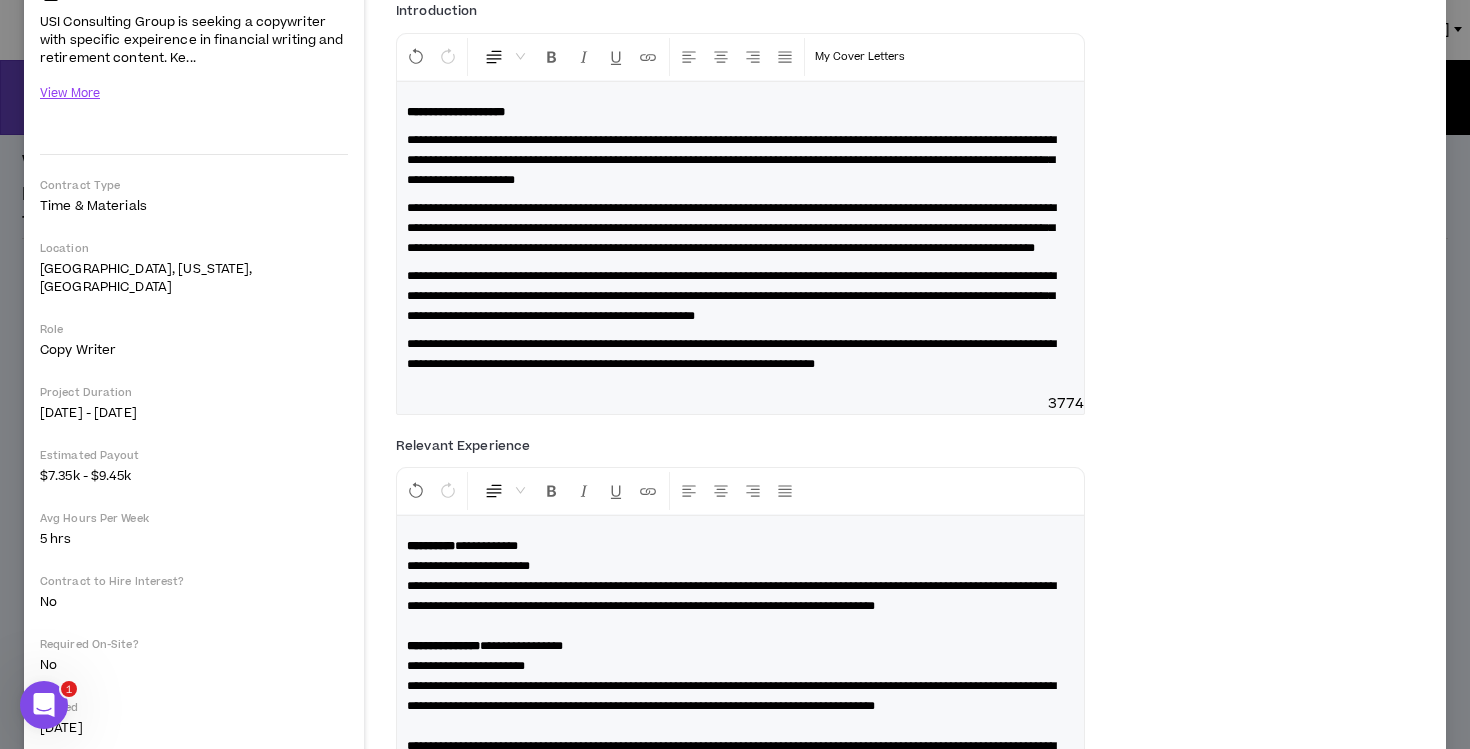 scroll, scrollTop: 254, scrollLeft: 0, axis: vertical 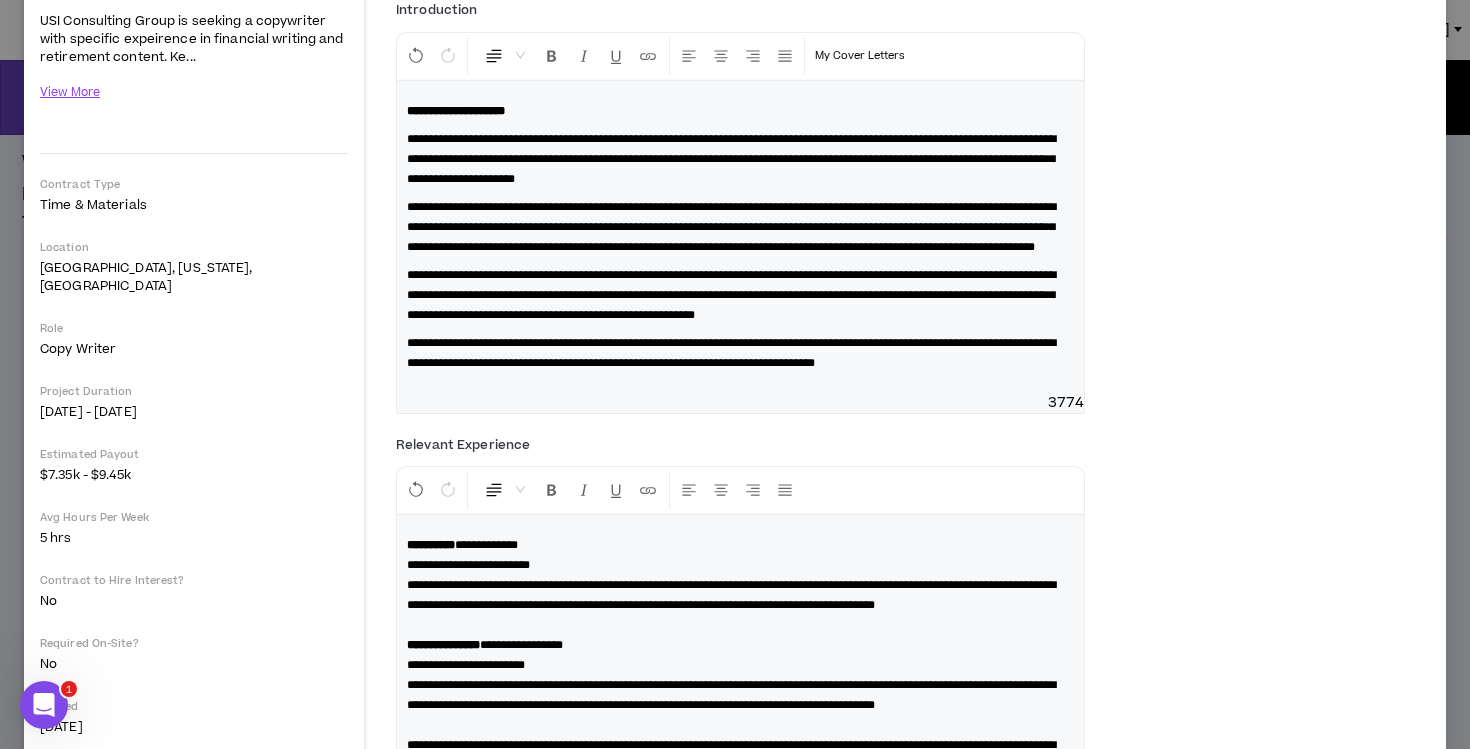 click on "**********" at bounding box center (731, 295) 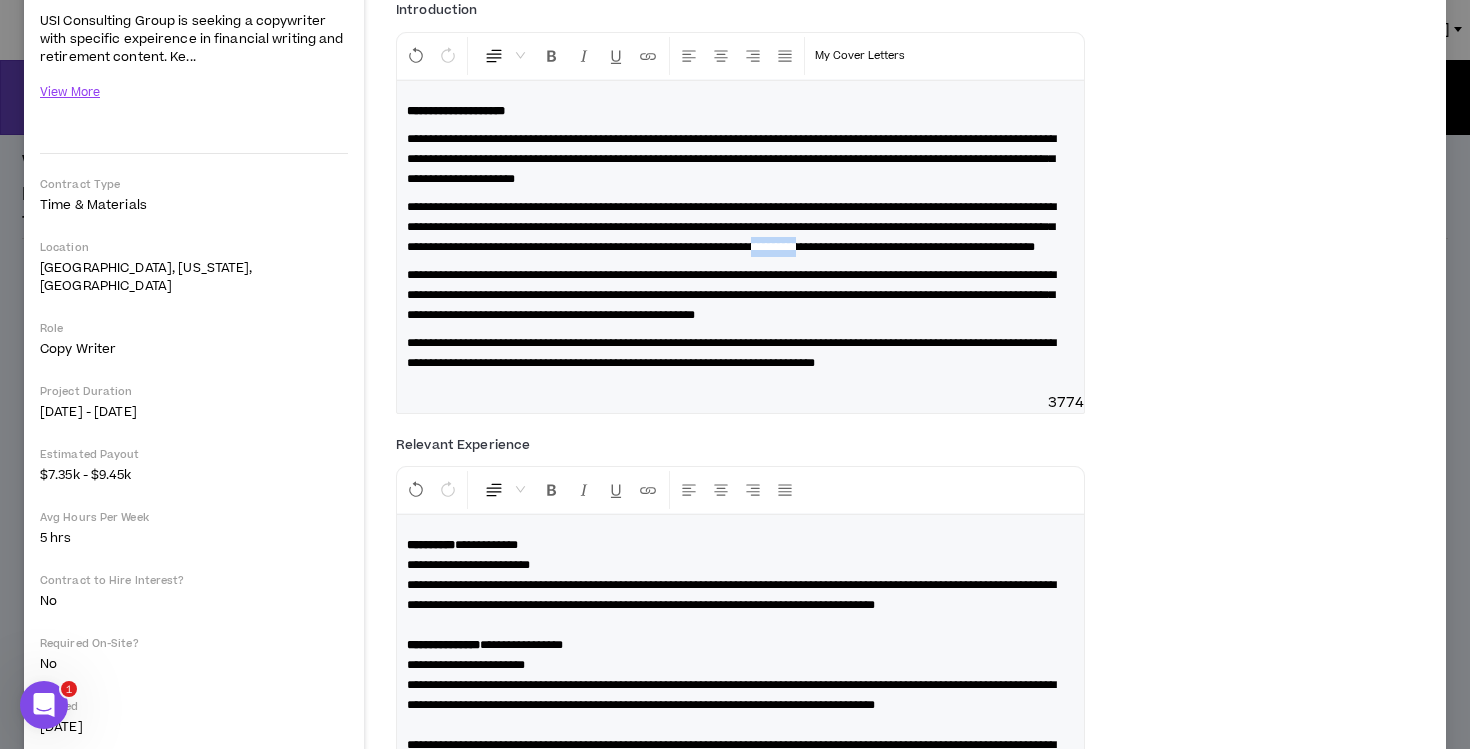 click on "**********" at bounding box center (731, 227) 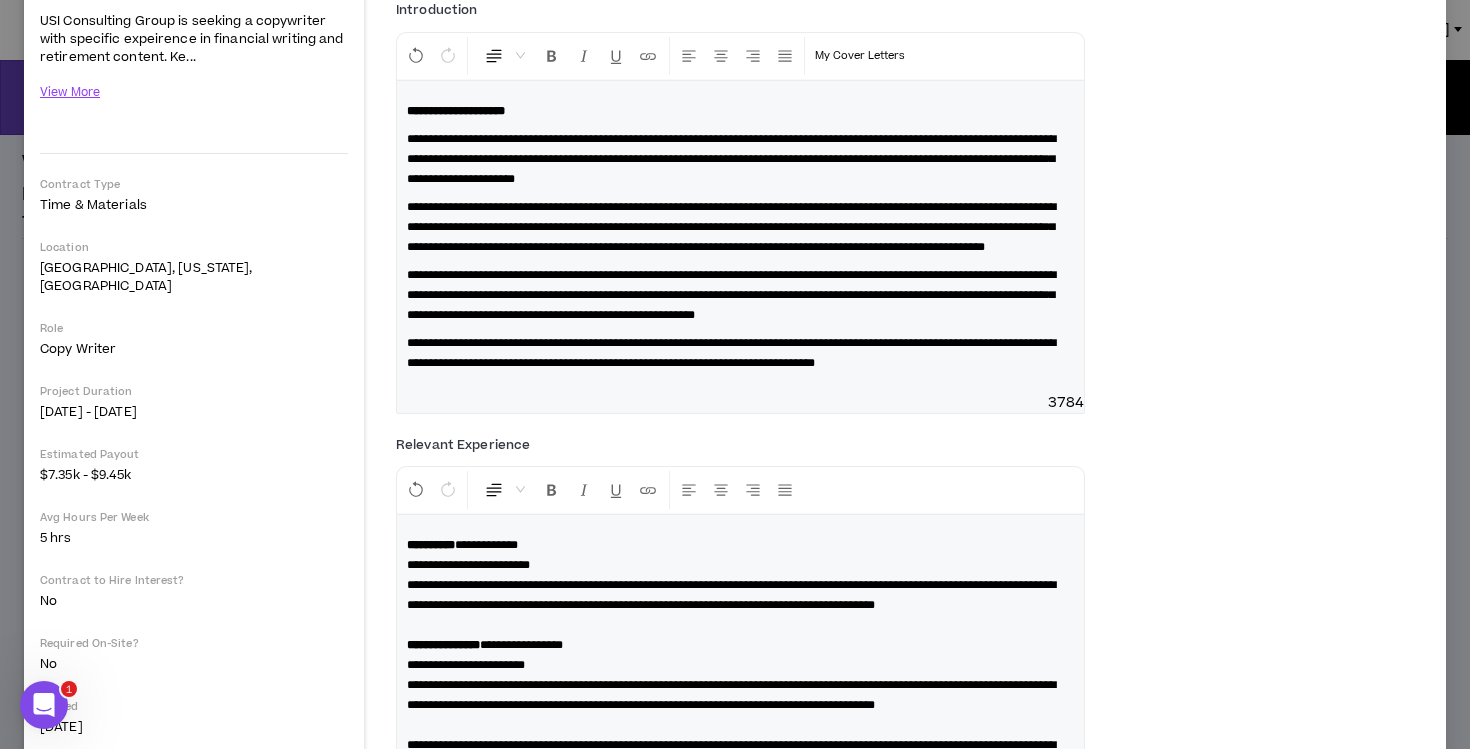 click on "**********" at bounding box center (731, 295) 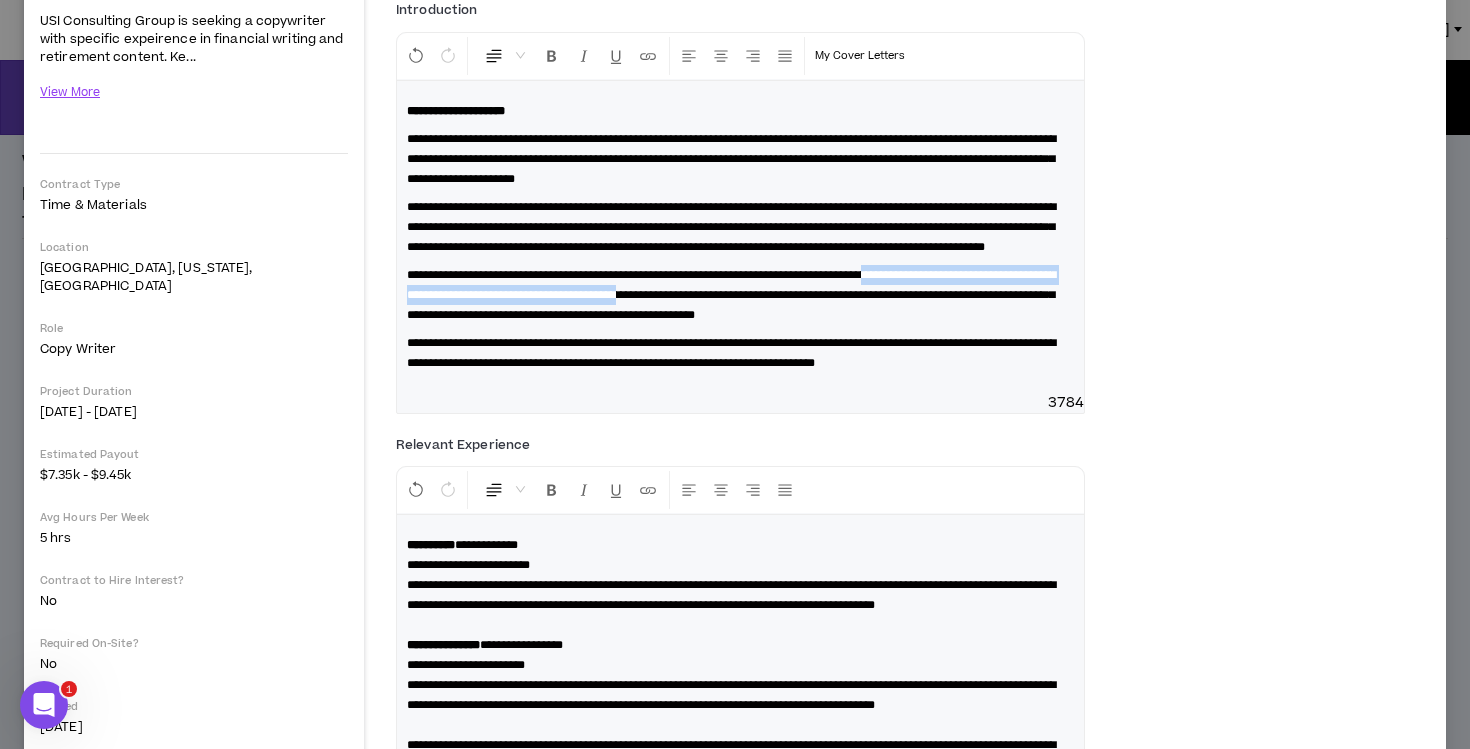 drag, startPoint x: 831, startPoint y: 319, endPoint x: 994, endPoint y: 297, distance: 164.47797 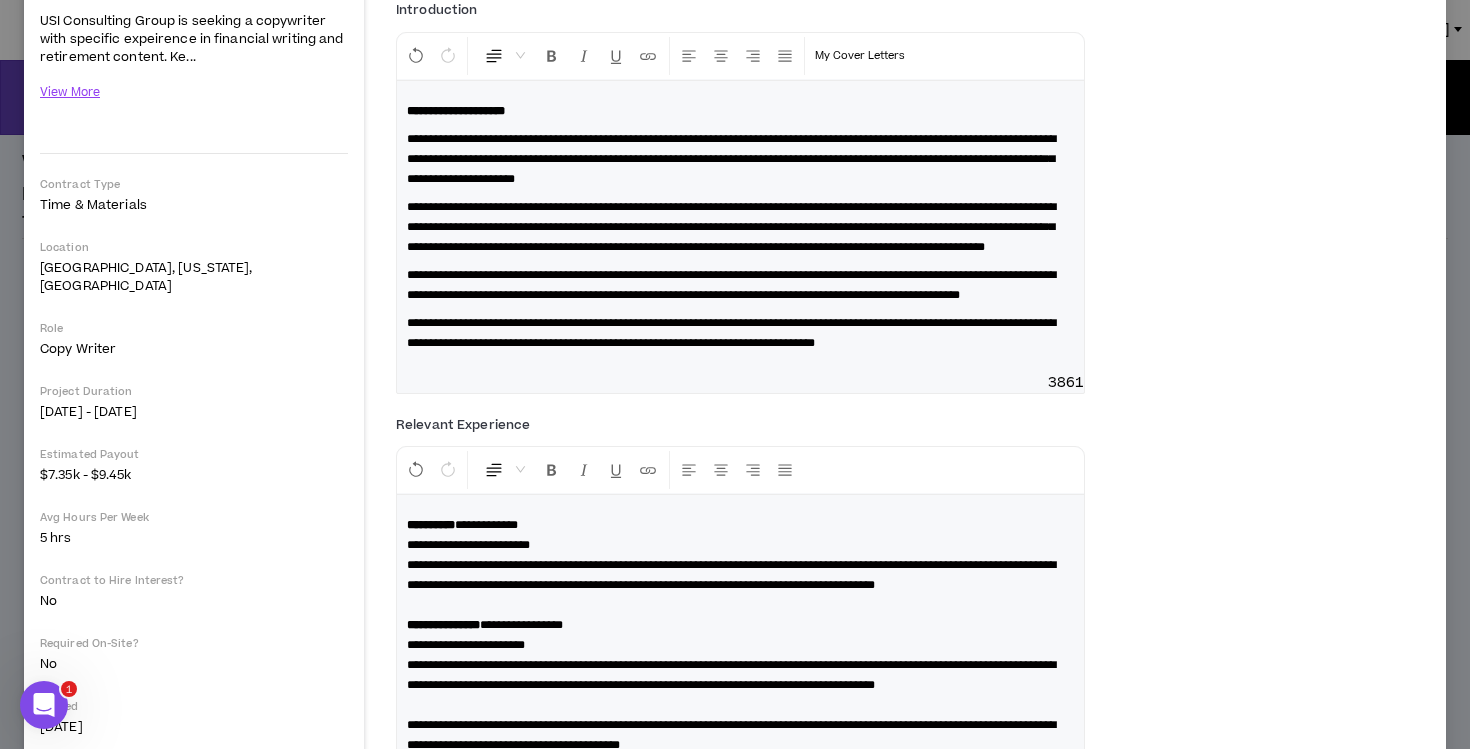 click on "**********" at bounding box center (731, 333) 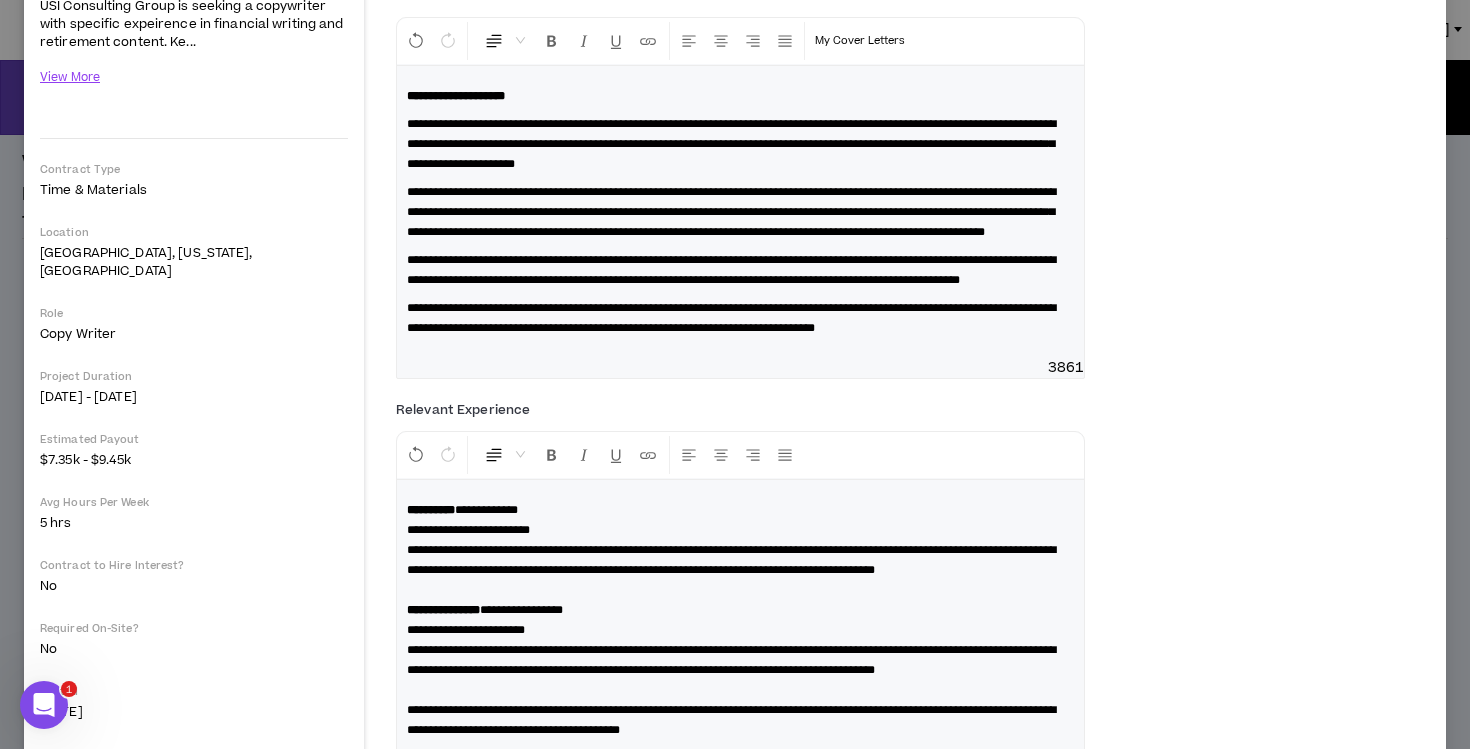 click on "**********" at bounding box center [740, 212] 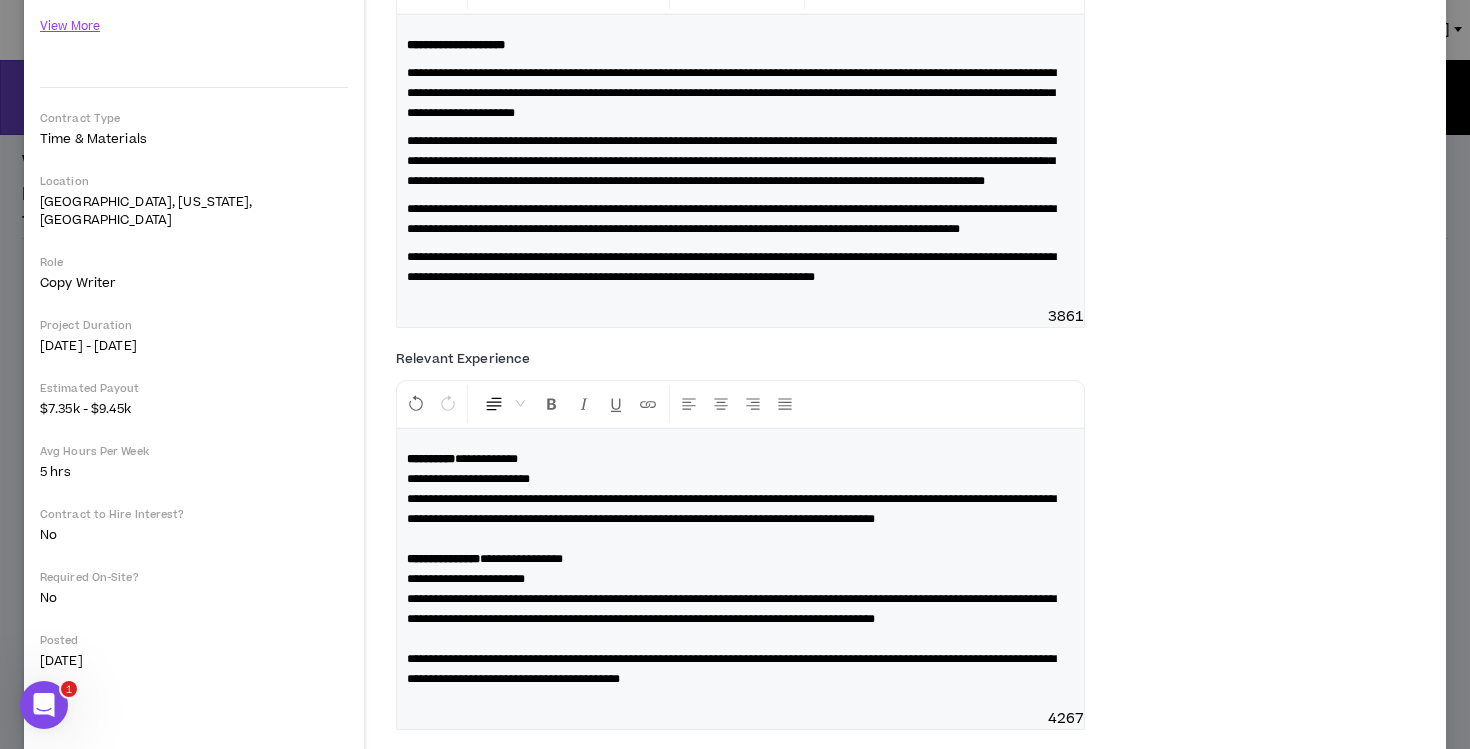scroll, scrollTop: 314, scrollLeft: 0, axis: vertical 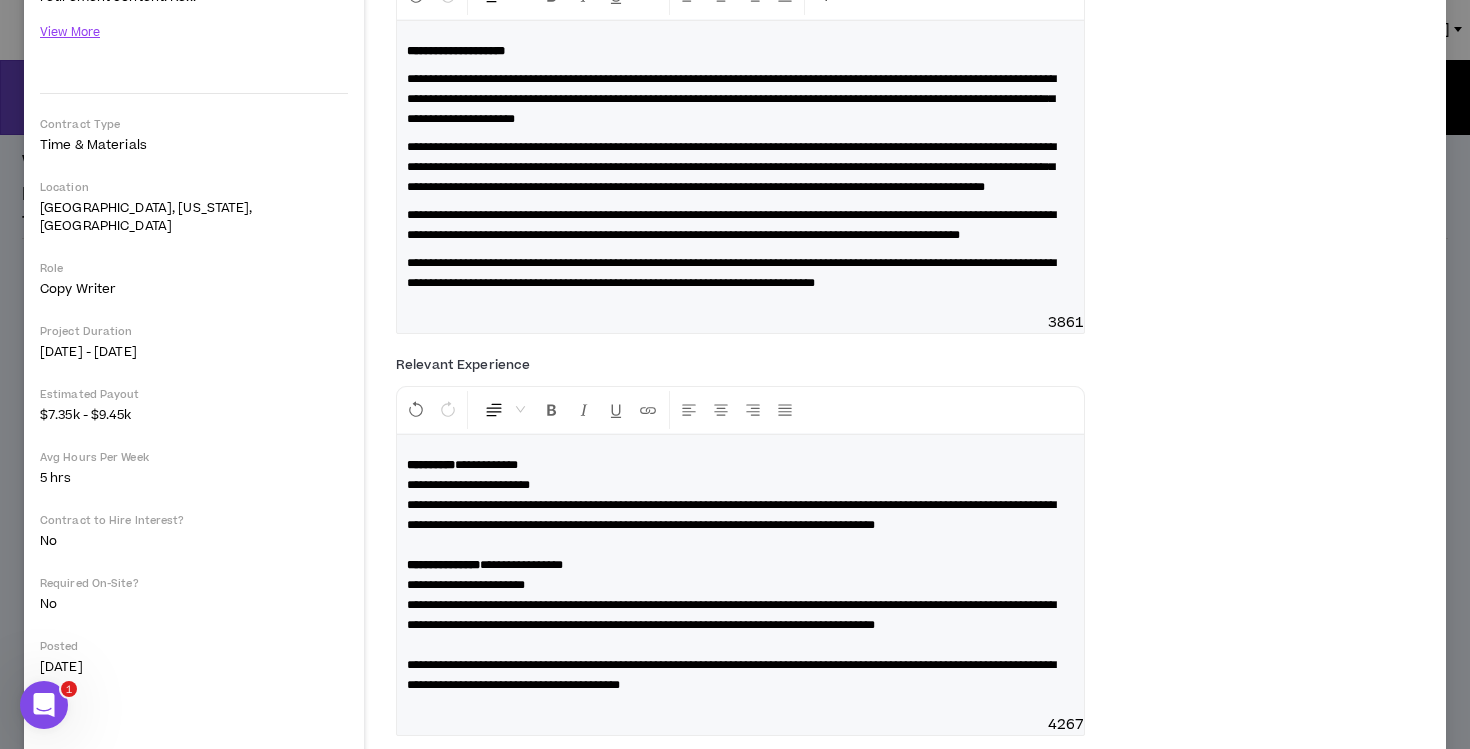click on "**********" at bounding box center (740, 273) 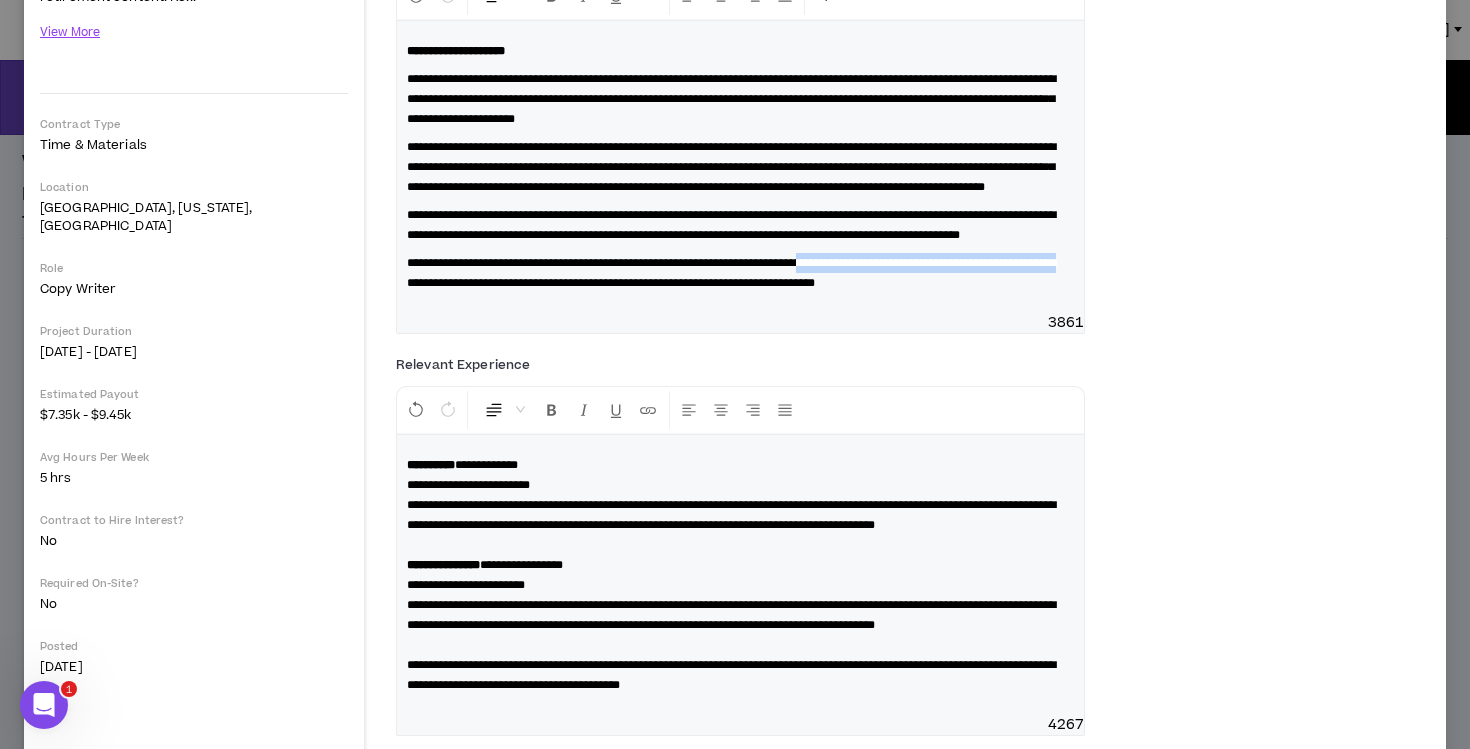 drag, startPoint x: 586, startPoint y: 320, endPoint x: 894, endPoint y: 300, distance: 308.64868 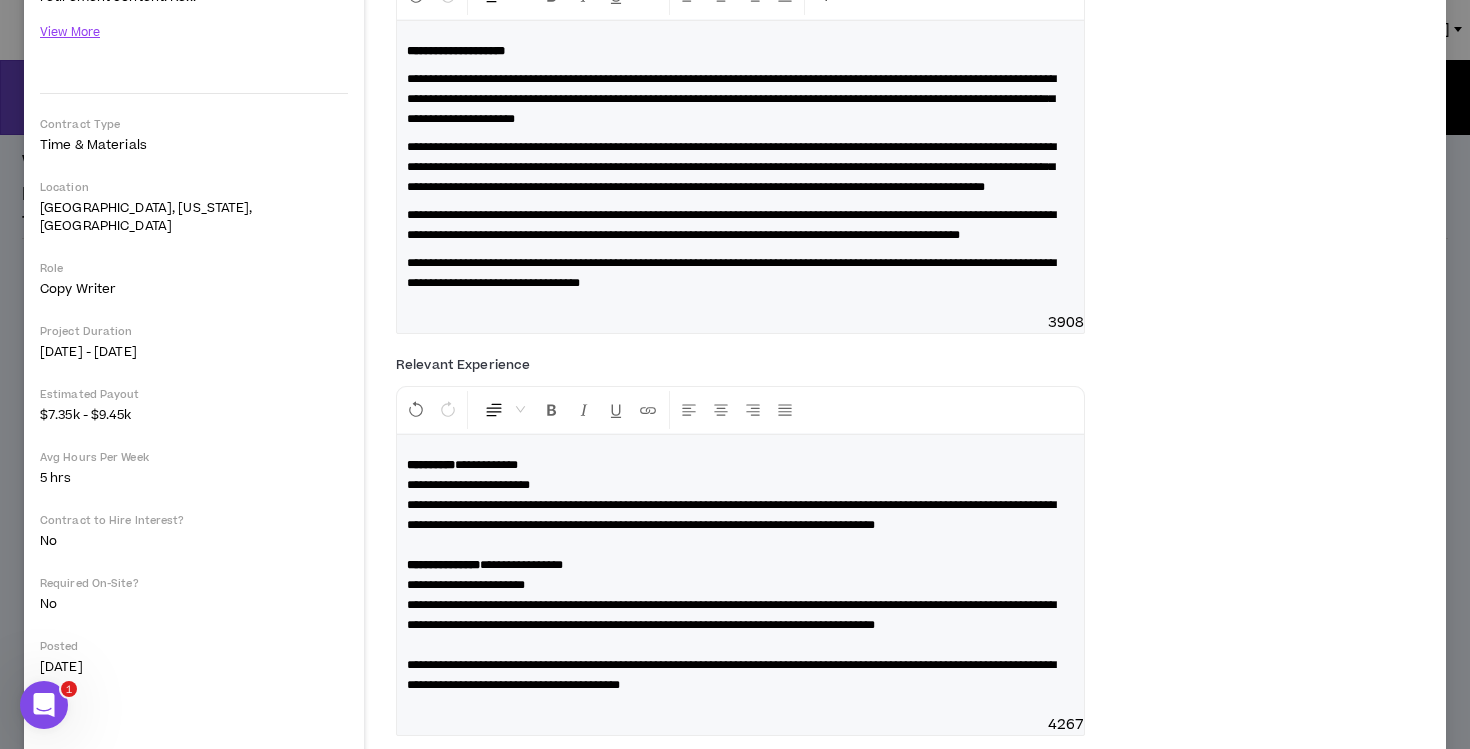 click on "**********" at bounding box center [731, 273] 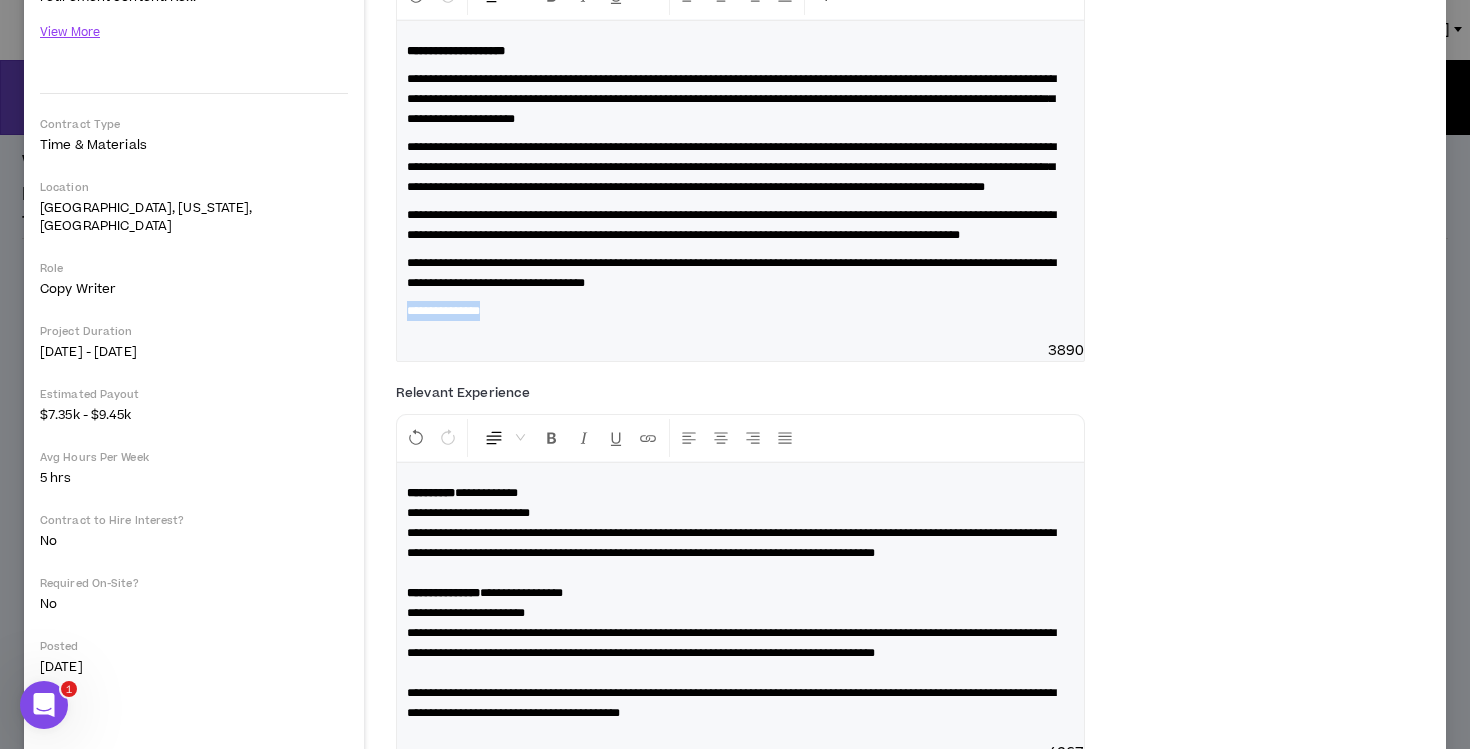 drag, startPoint x: 670, startPoint y: 359, endPoint x: 409, endPoint y: 353, distance: 261.06897 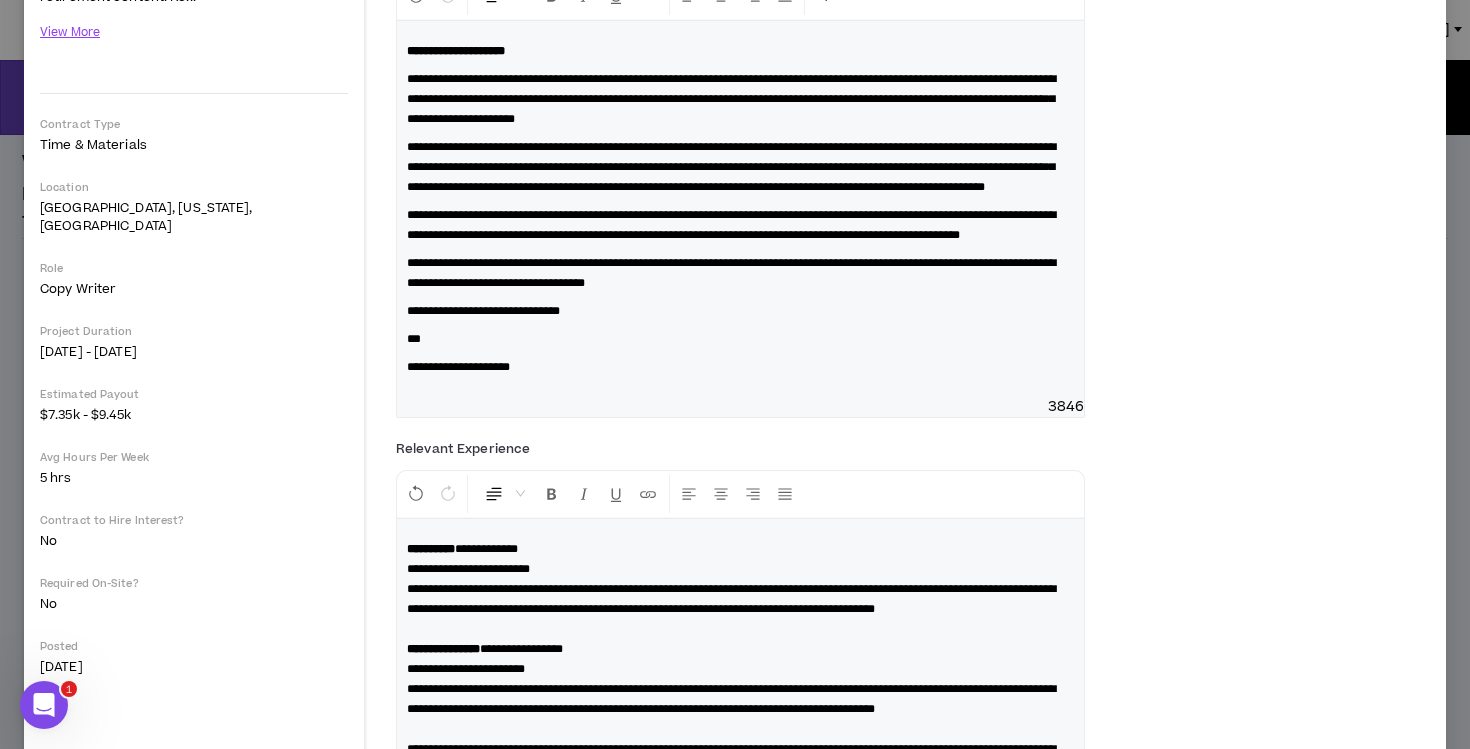 click on "**********" at bounding box center [458, 367] 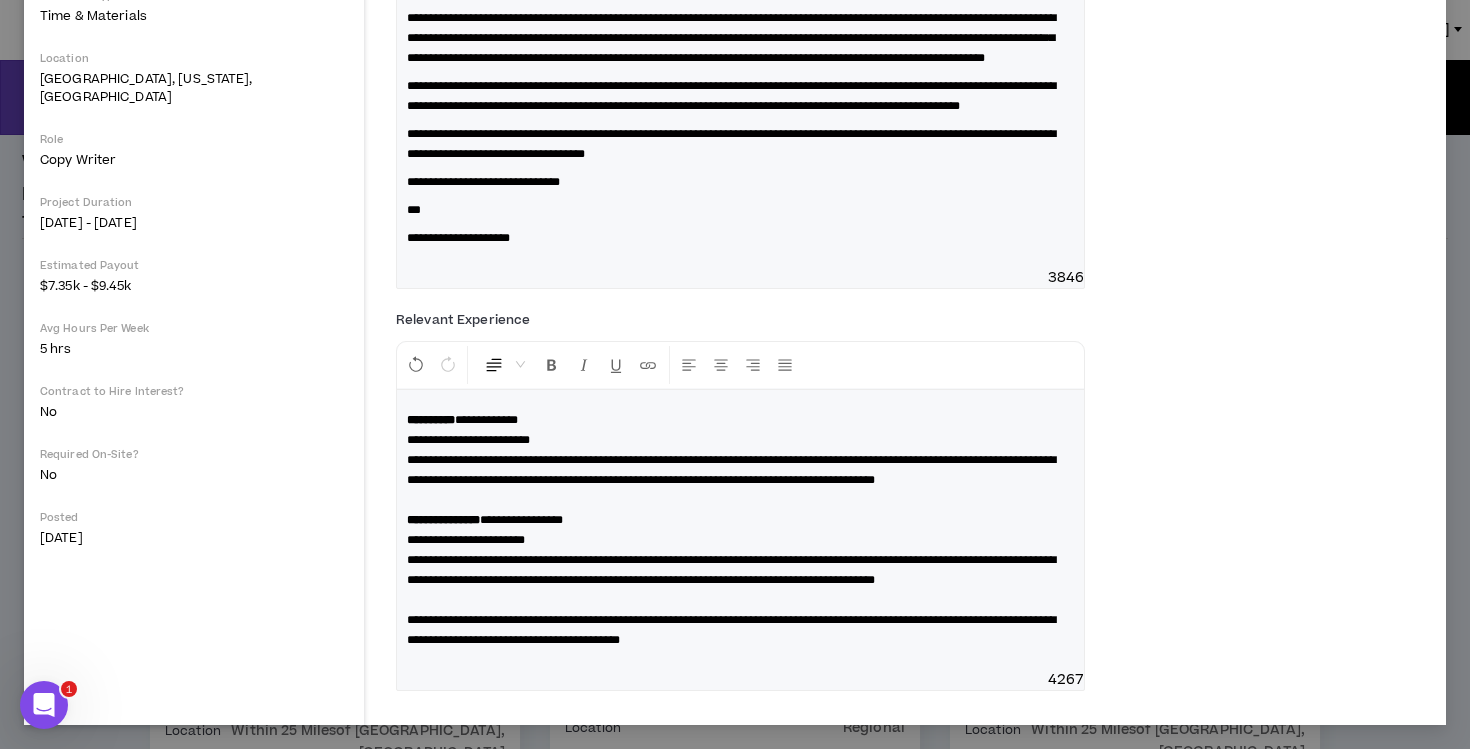 scroll, scrollTop: 523, scrollLeft: 0, axis: vertical 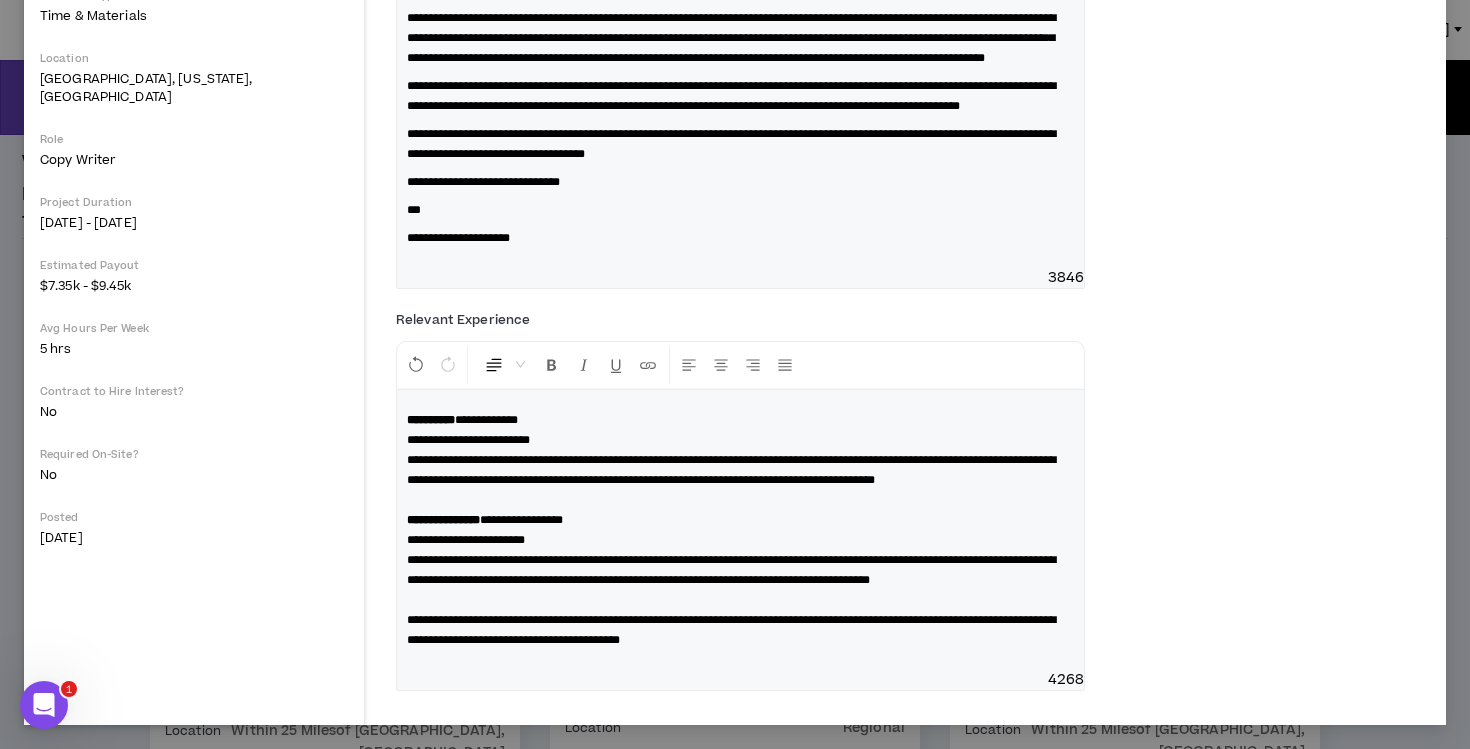 click on "**********" at bounding box center (740, 530) 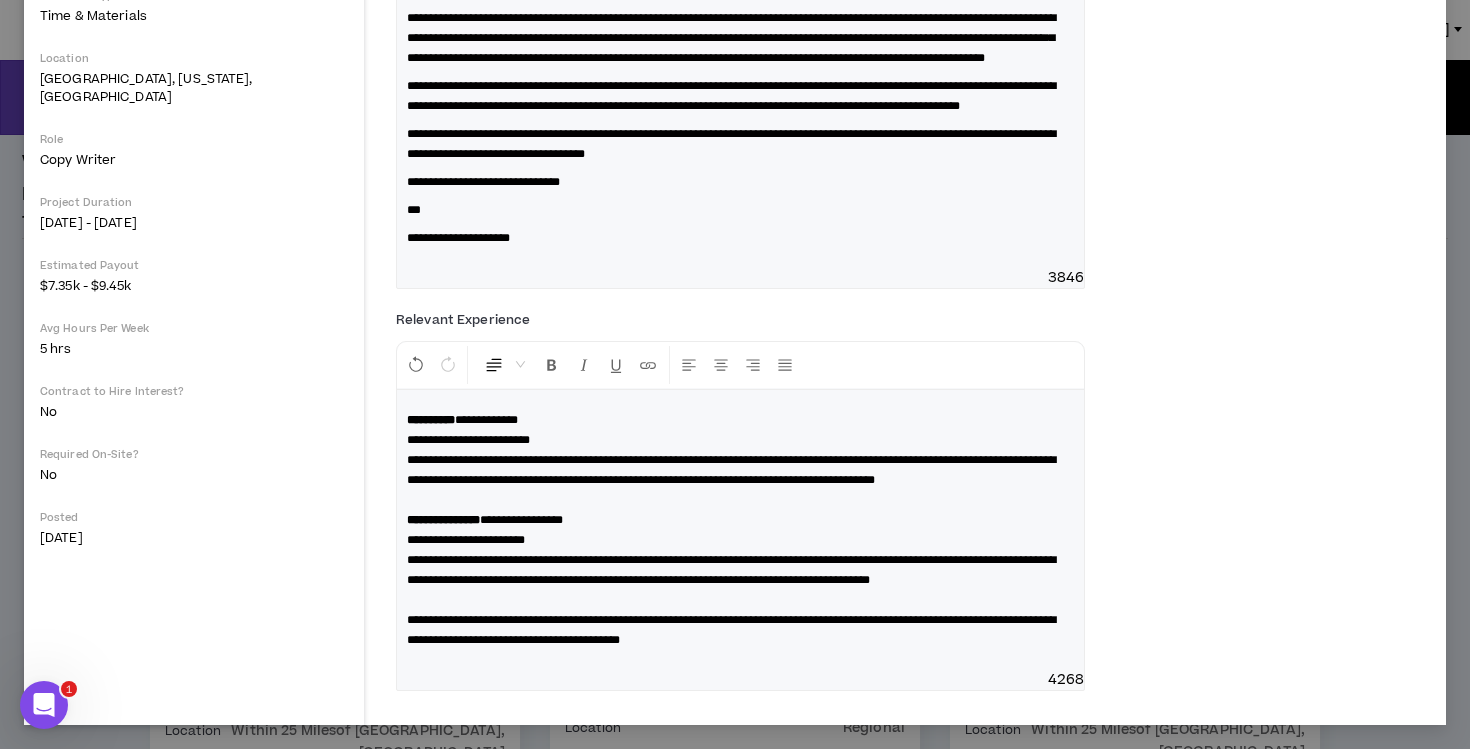 click on "4268" at bounding box center [740, 680] 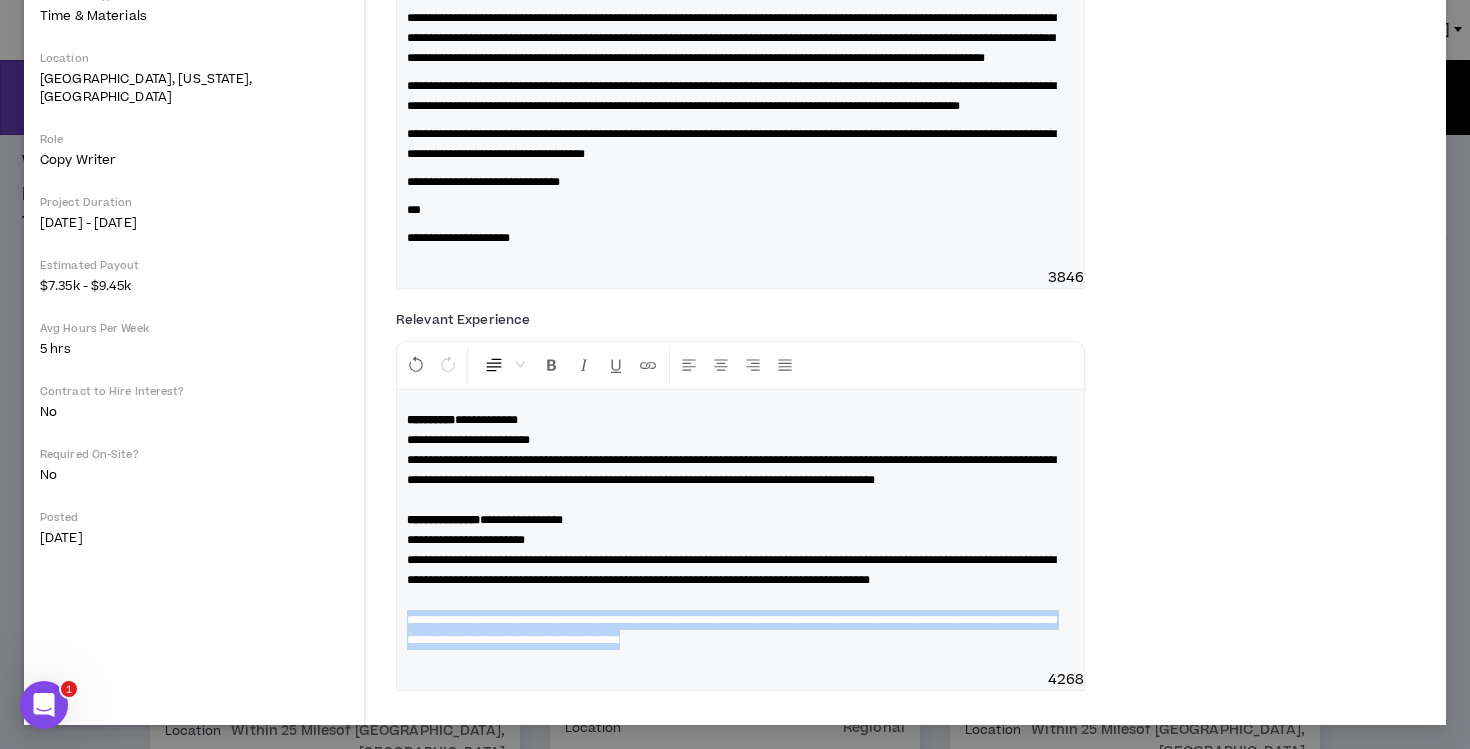 drag, startPoint x: 888, startPoint y: 640, endPoint x: 395, endPoint y: 607, distance: 494.10324 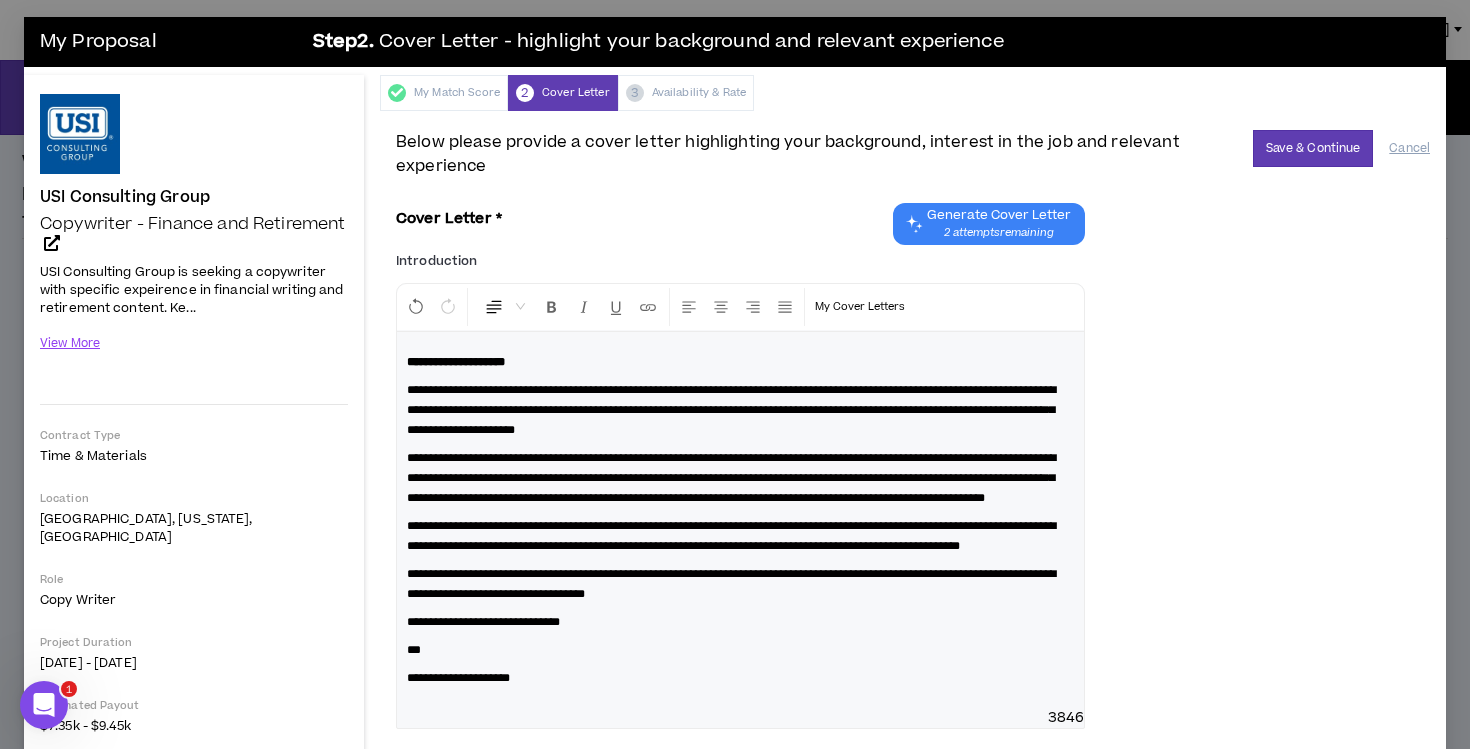 scroll, scrollTop: 0, scrollLeft: 0, axis: both 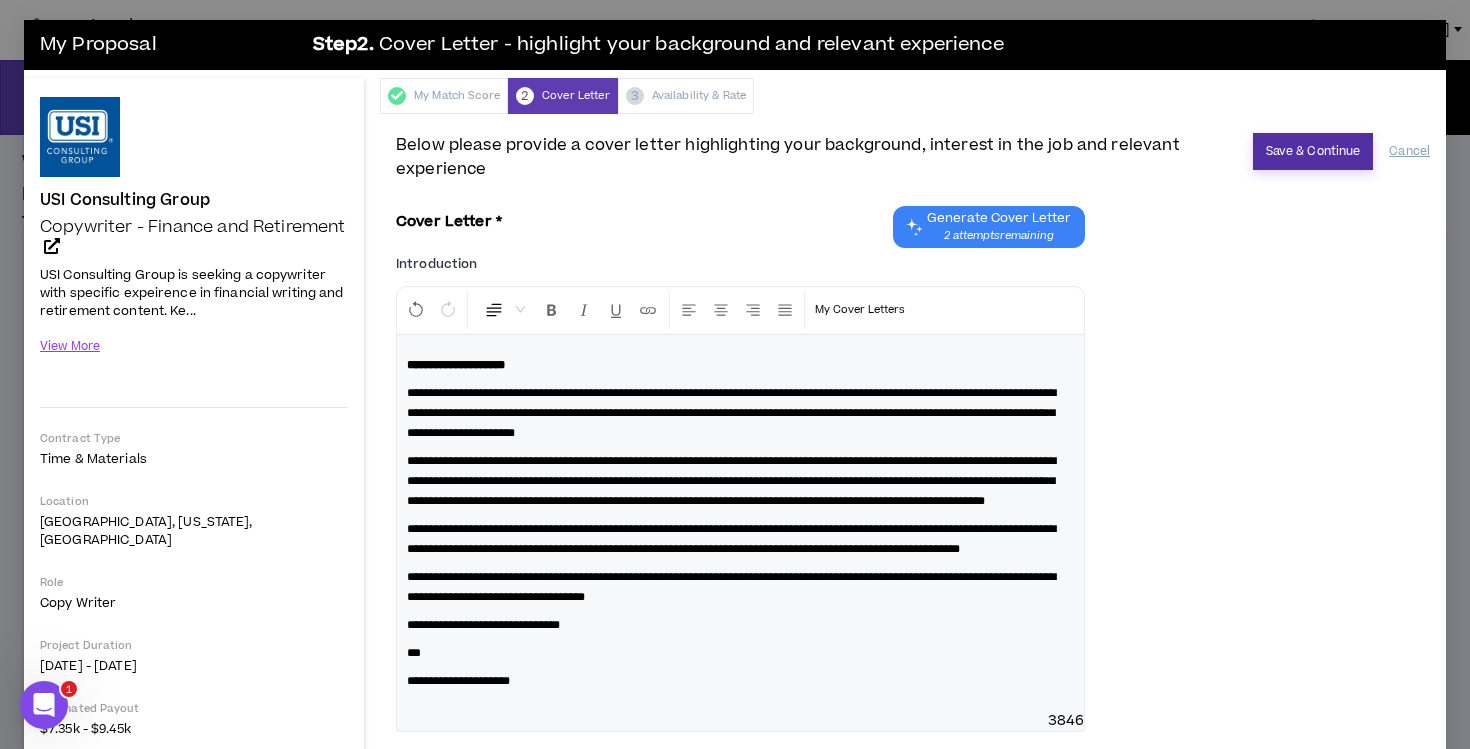 click on "Save & Continue" at bounding box center (1313, 151) 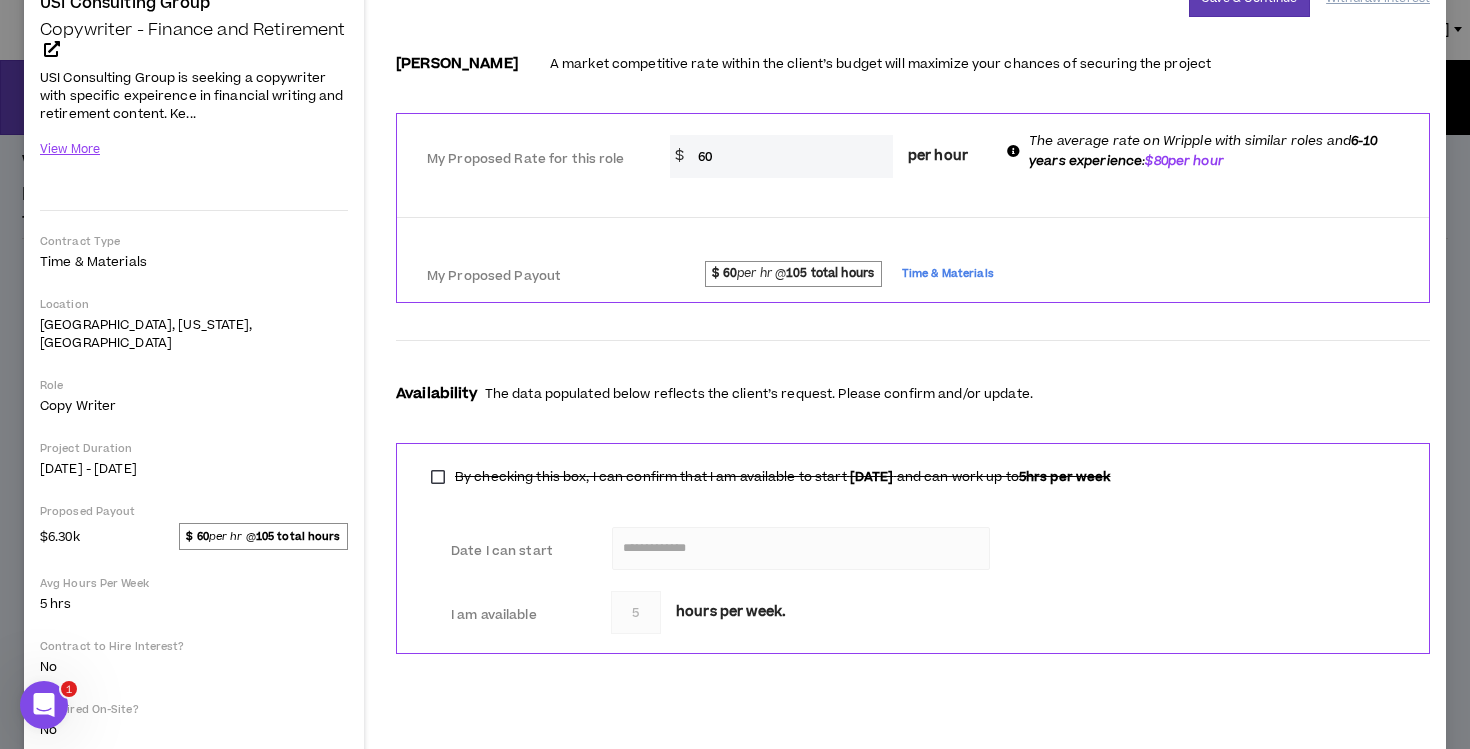 scroll, scrollTop: 105, scrollLeft: 0, axis: vertical 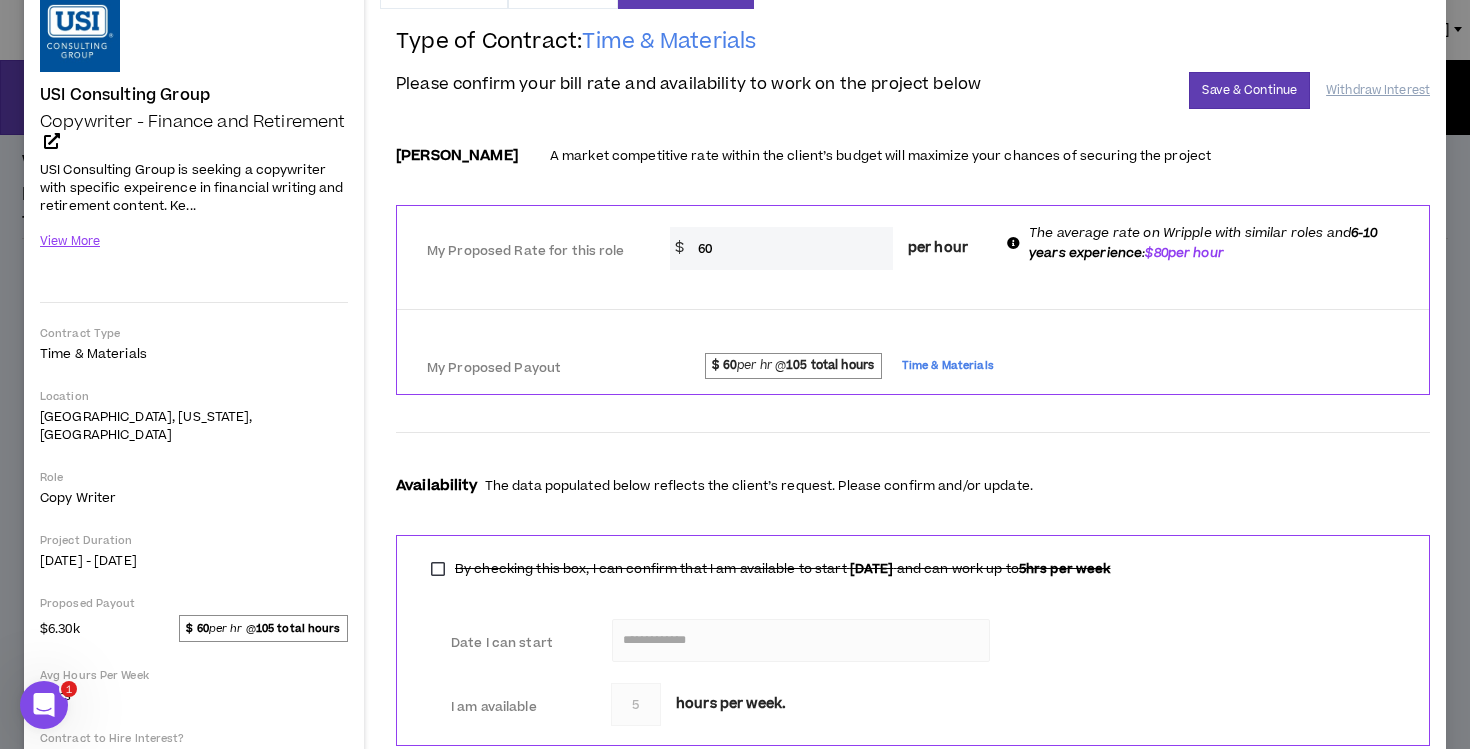click on "60" at bounding box center [790, 248] 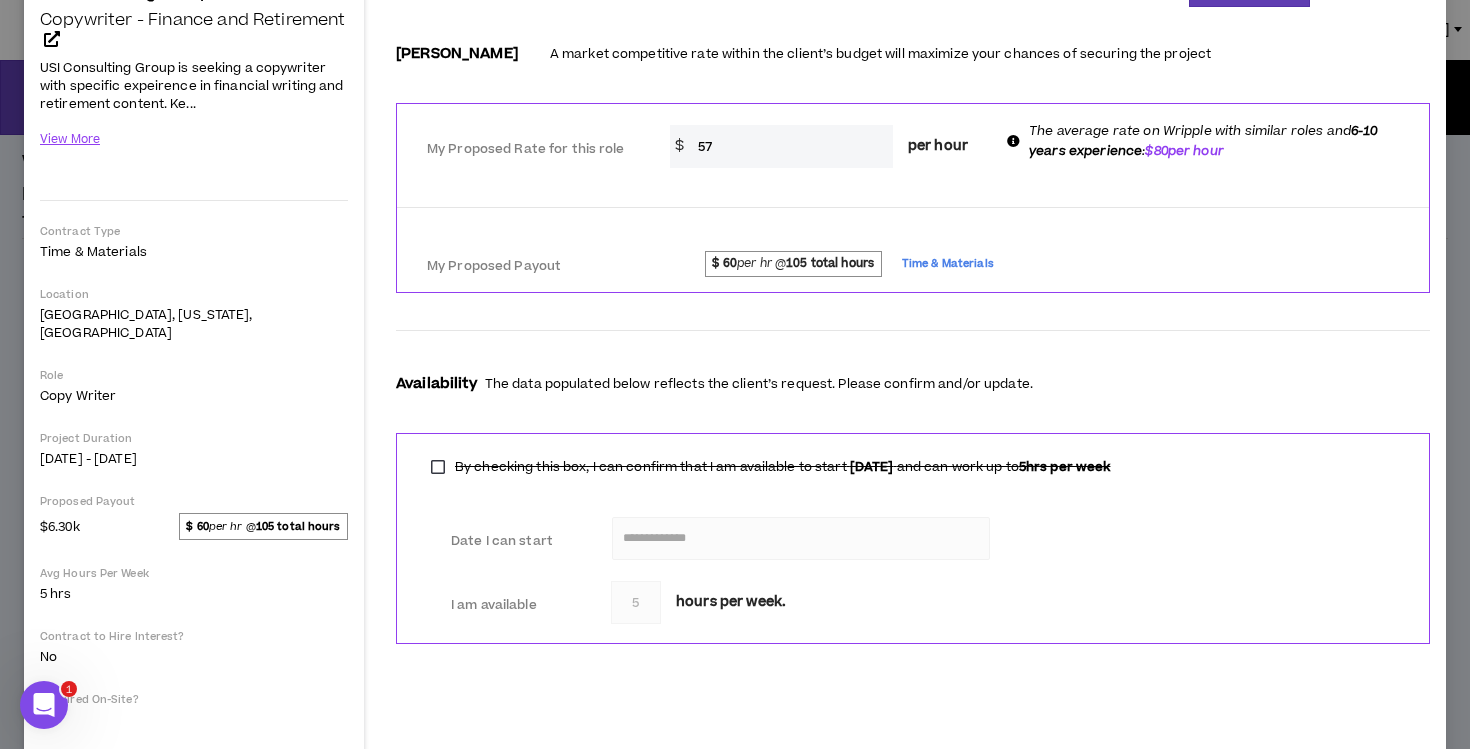 scroll, scrollTop: 112, scrollLeft: 0, axis: vertical 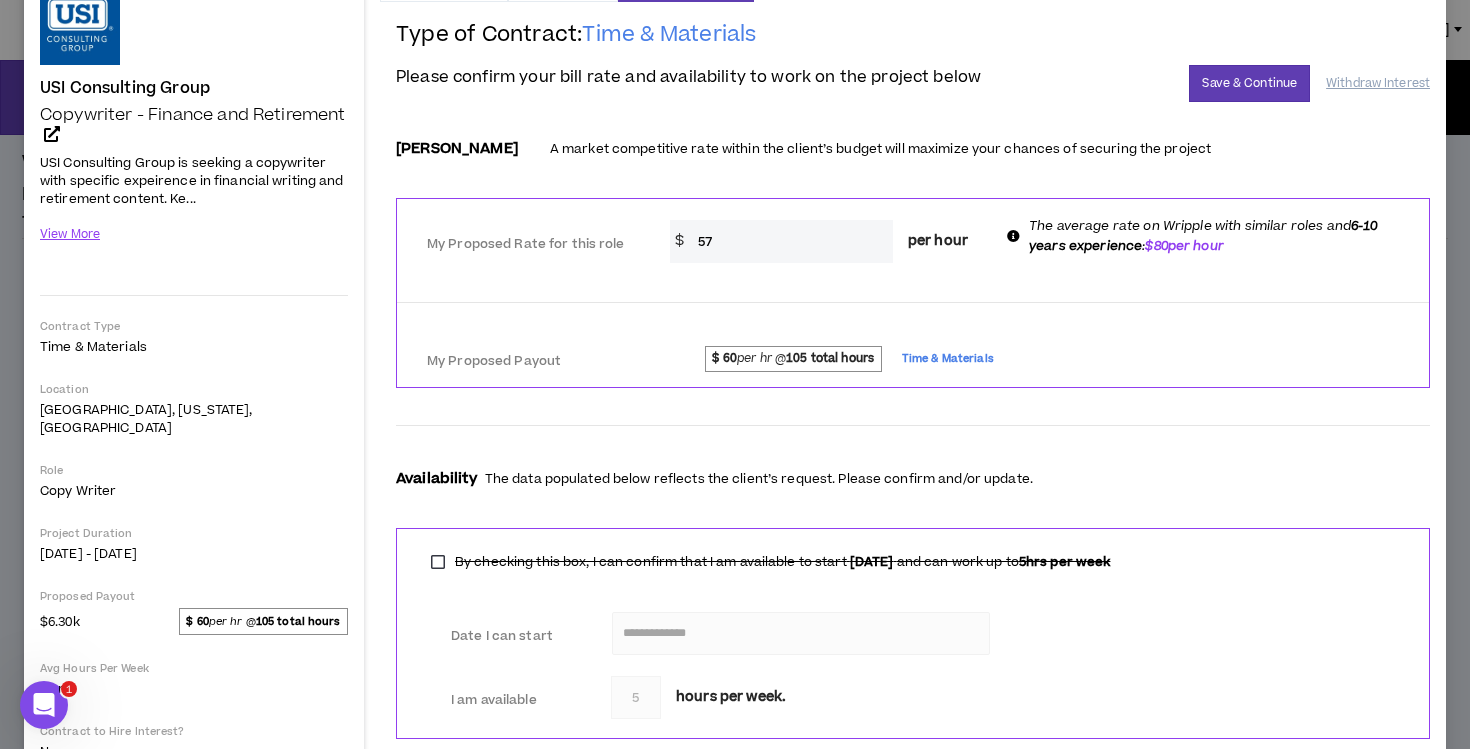 type on "5" 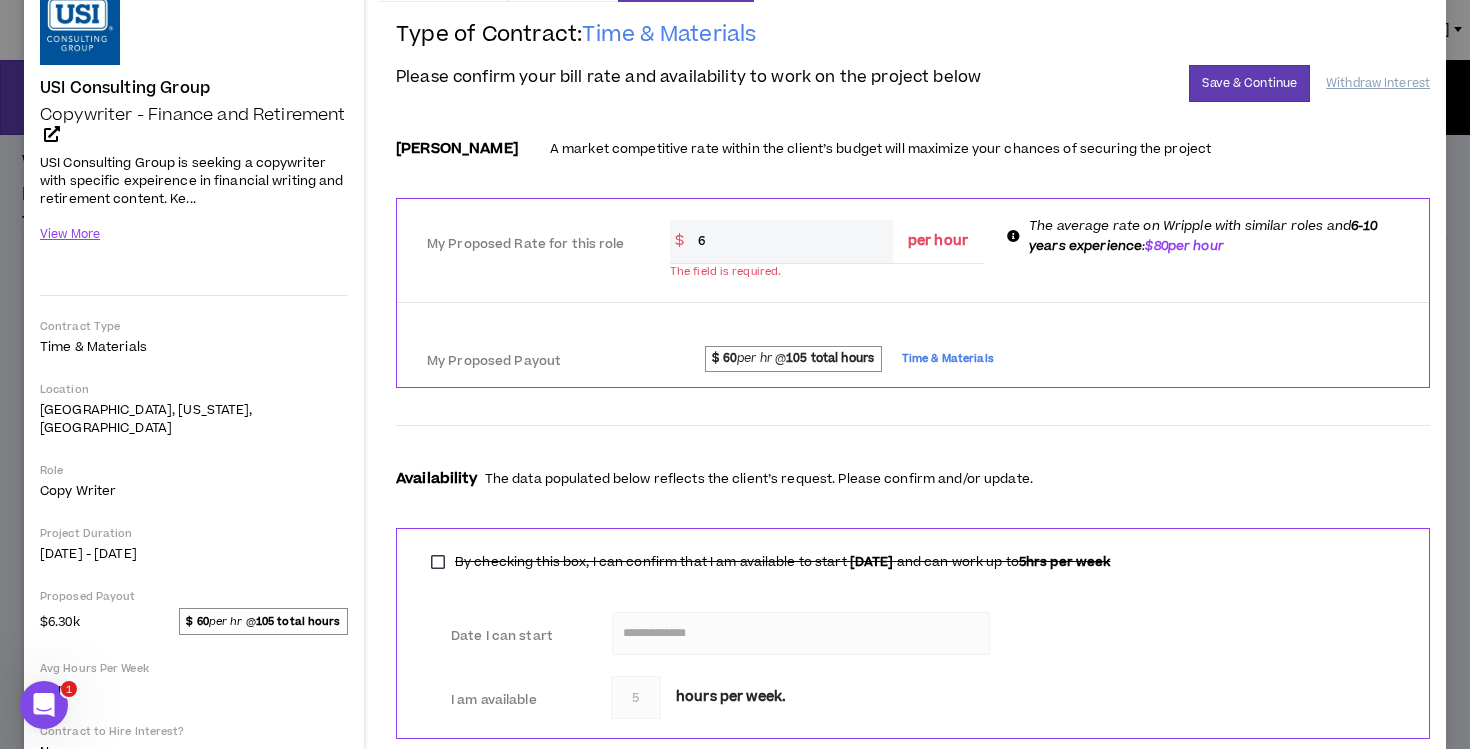 type on "60" 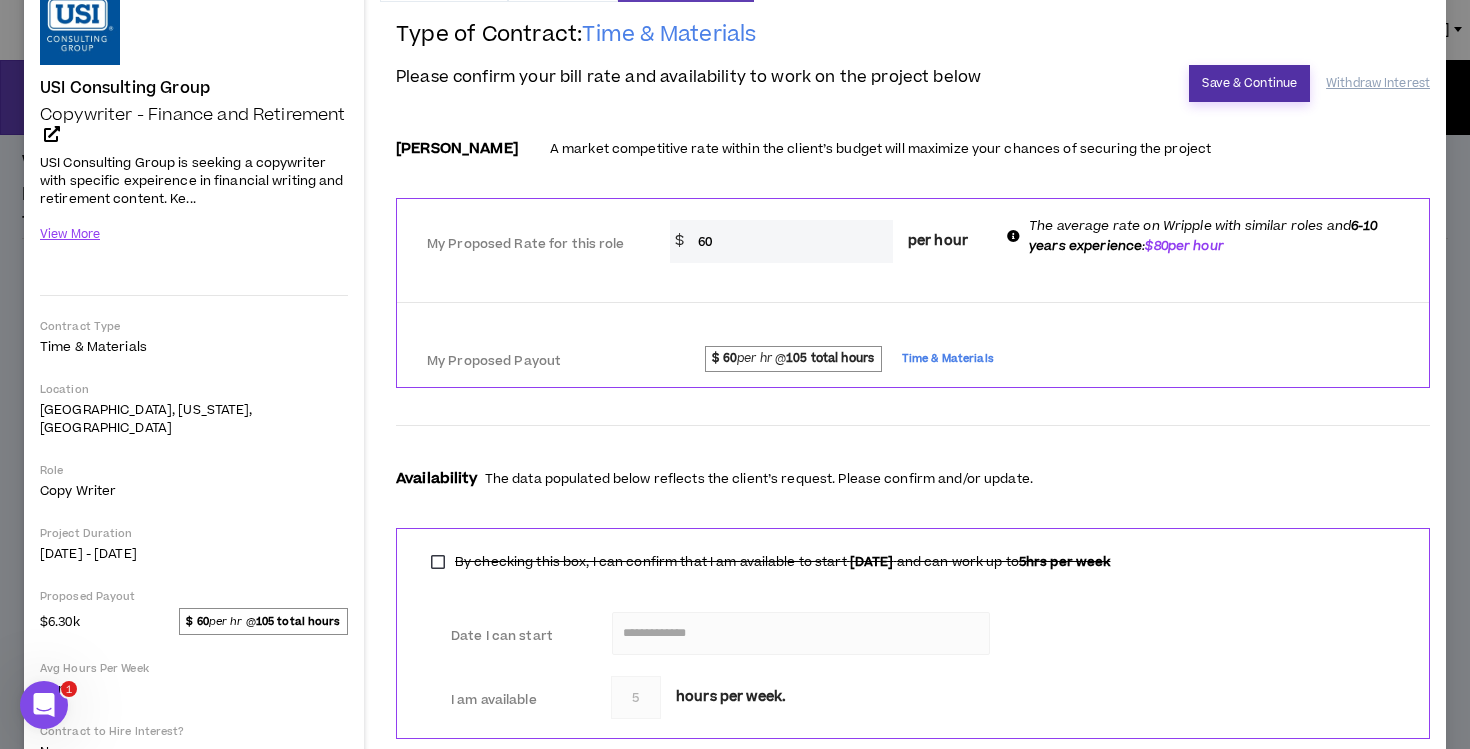 click on "Save & Continue" at bounding box center (1249, 83) 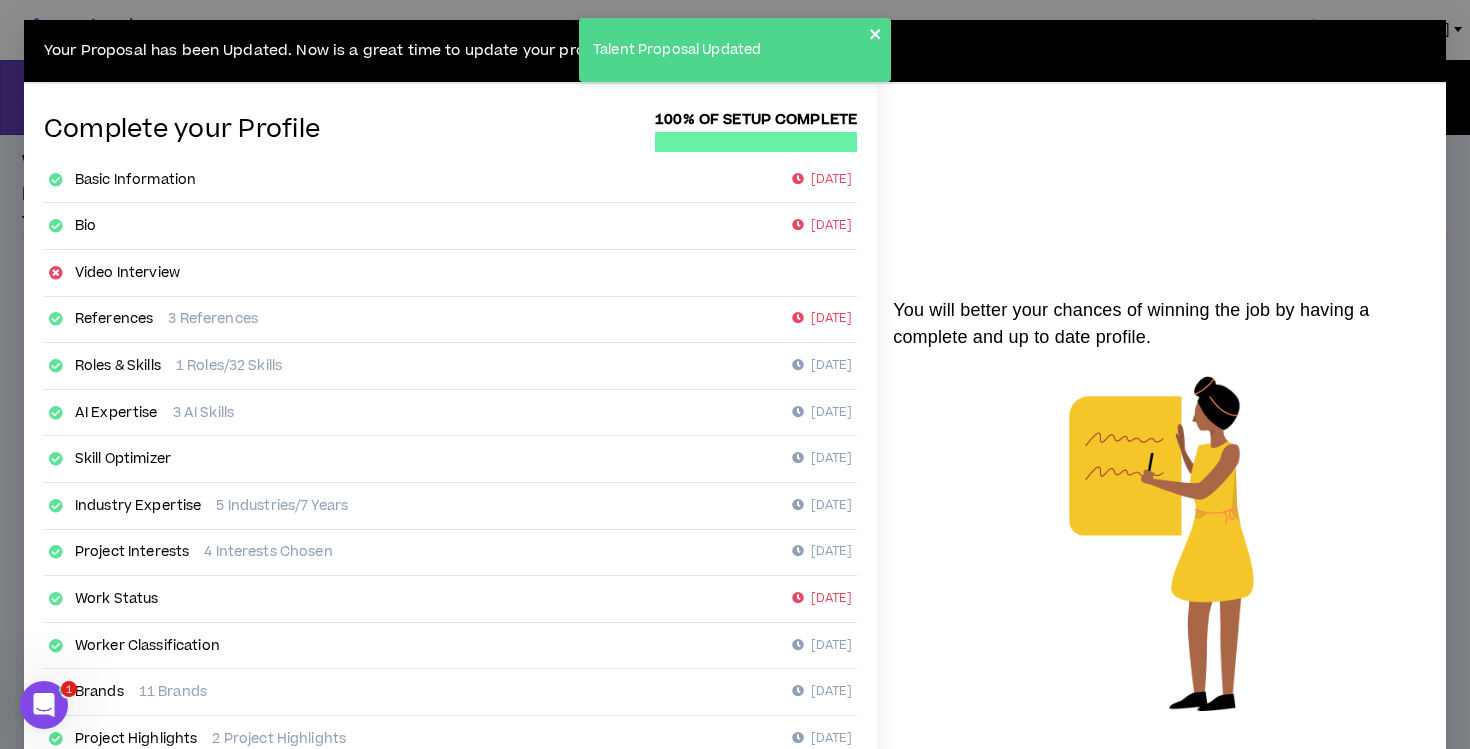 click 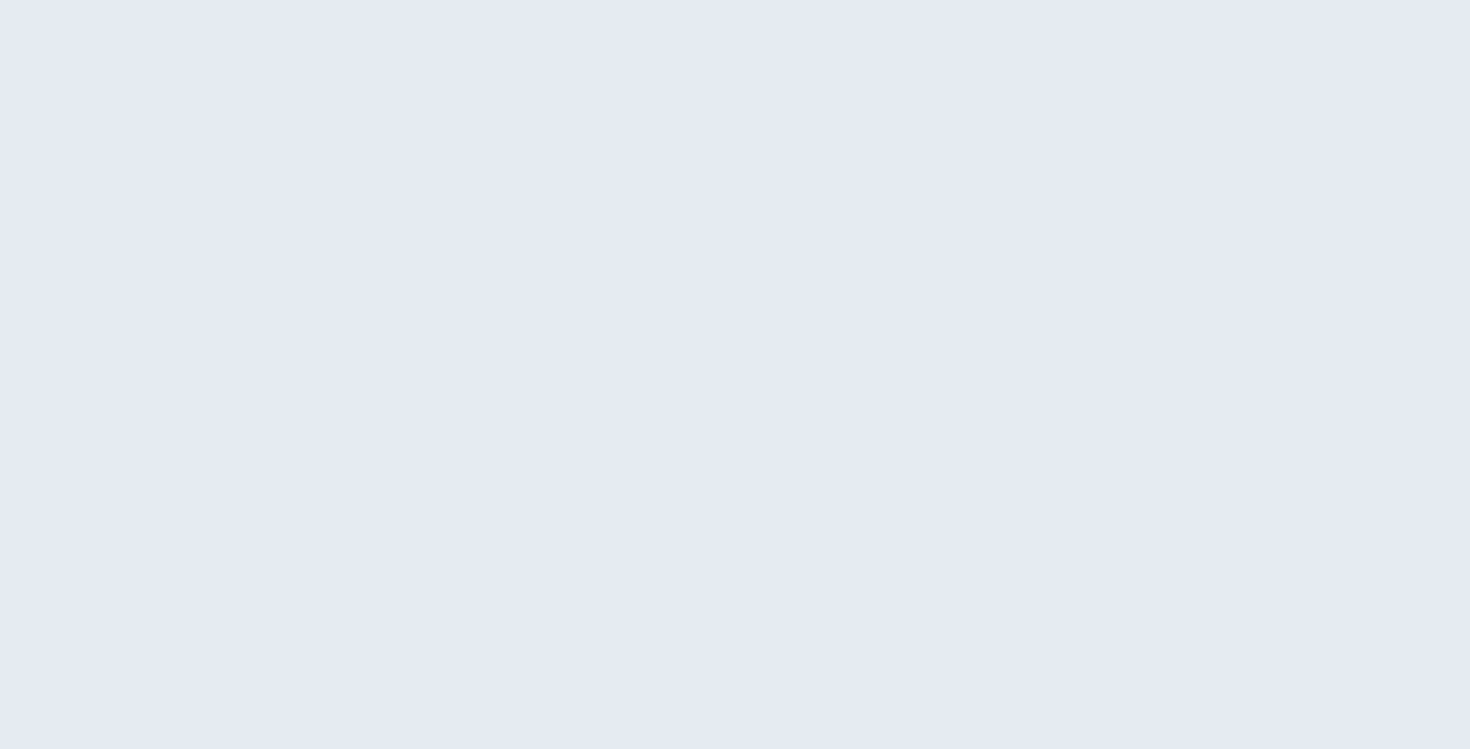 scroll, scrollTop: 0, scrollLeft: 0, axis: both 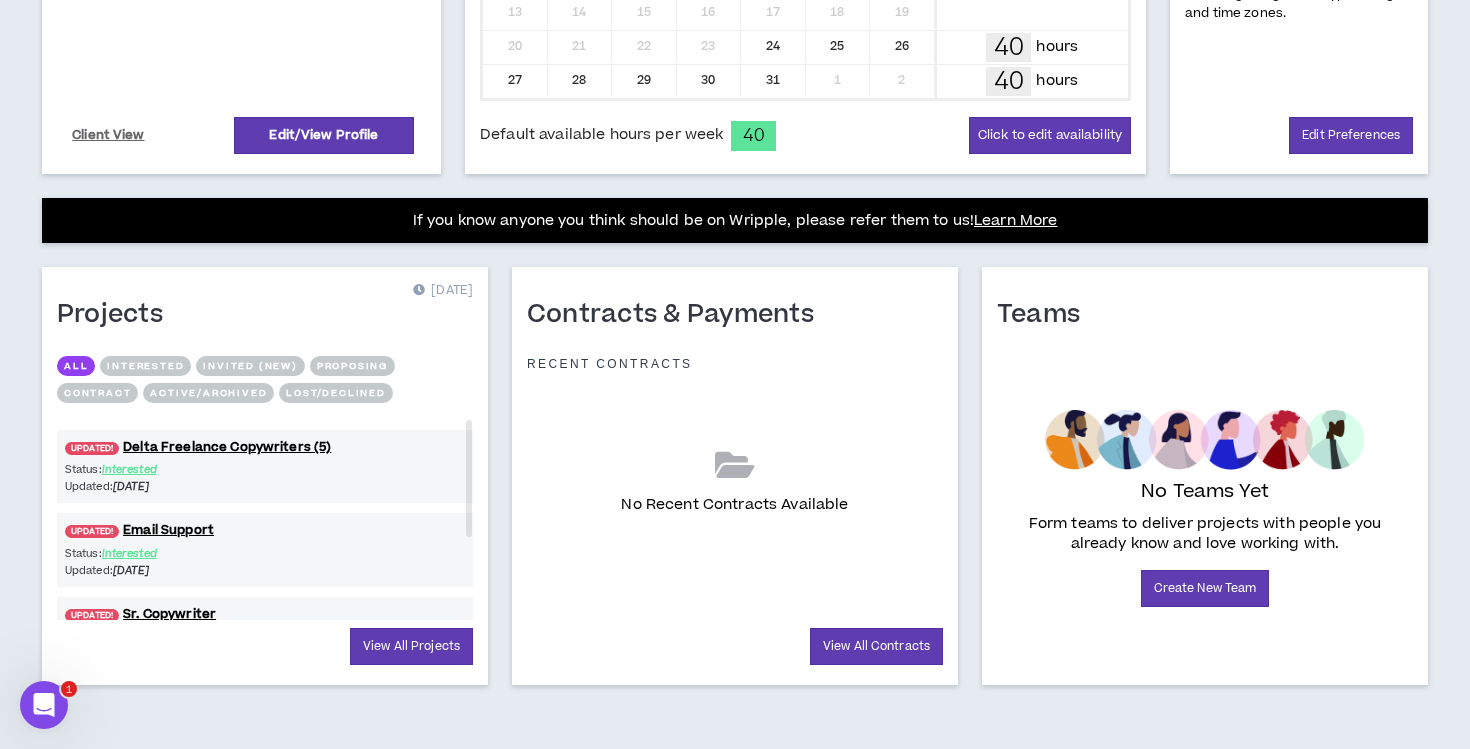 drag, startPoint x: 1198, startPoint y: 230, endPoint x: 254, endPoint y: 4, distance: 970.676 